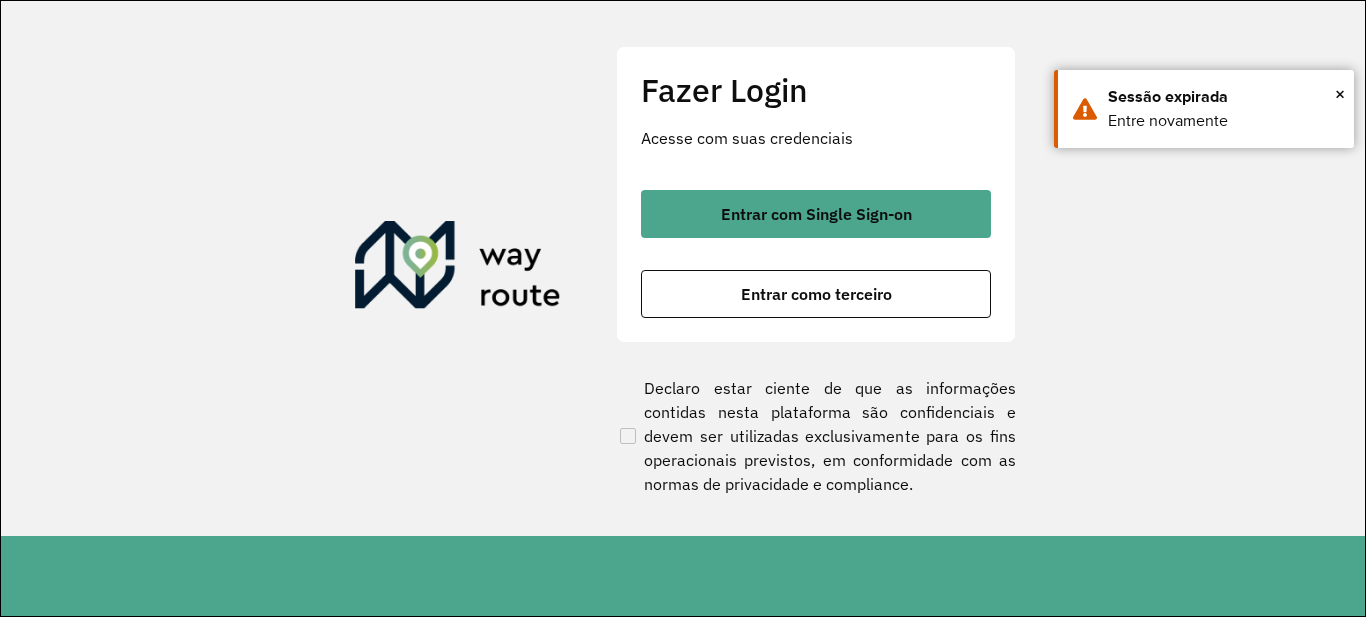 scroll, scrollTop: 0, scrollLeft: 0, axis: both 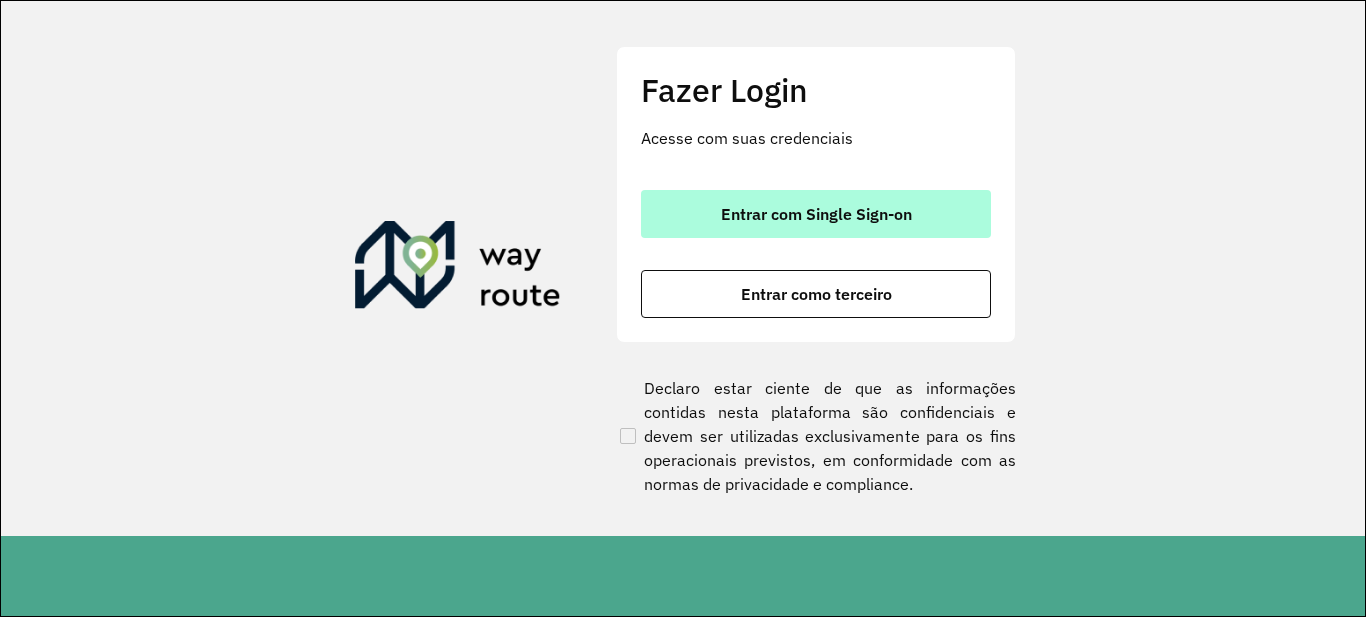 click on "Entrar com Single Sign-on" at bounding box center (816, 214) 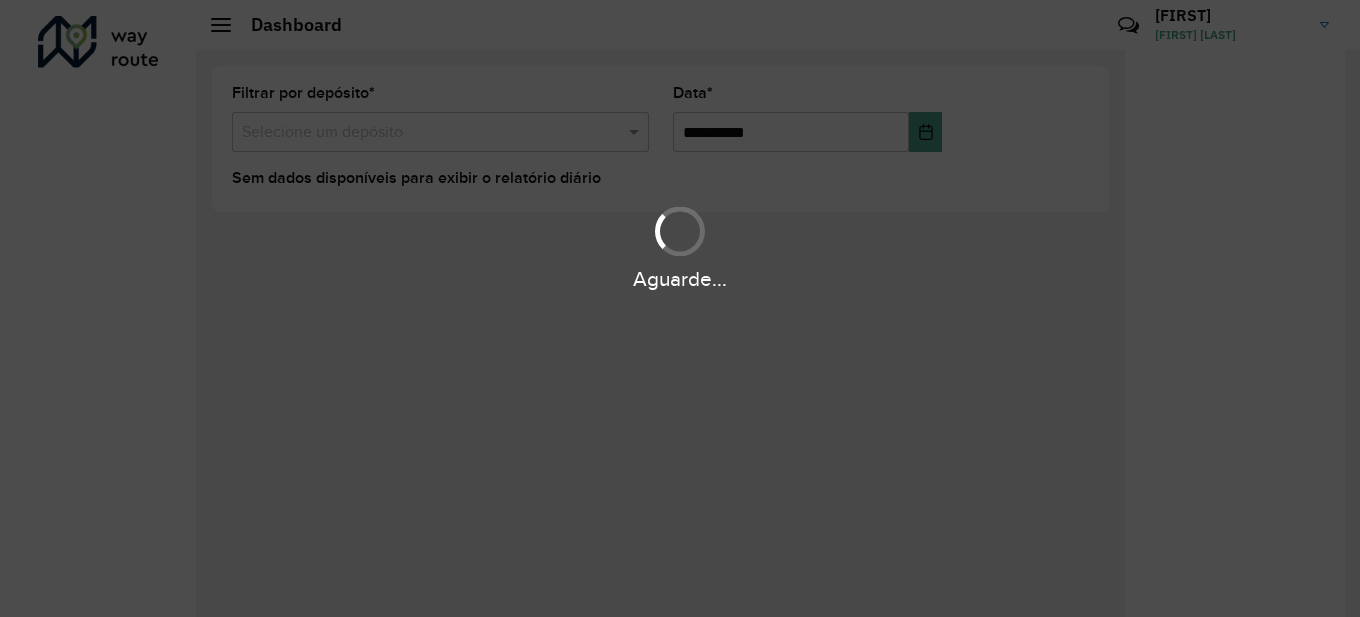 scroll, scrollTop: 0, scrollLeft: 0, axis: both 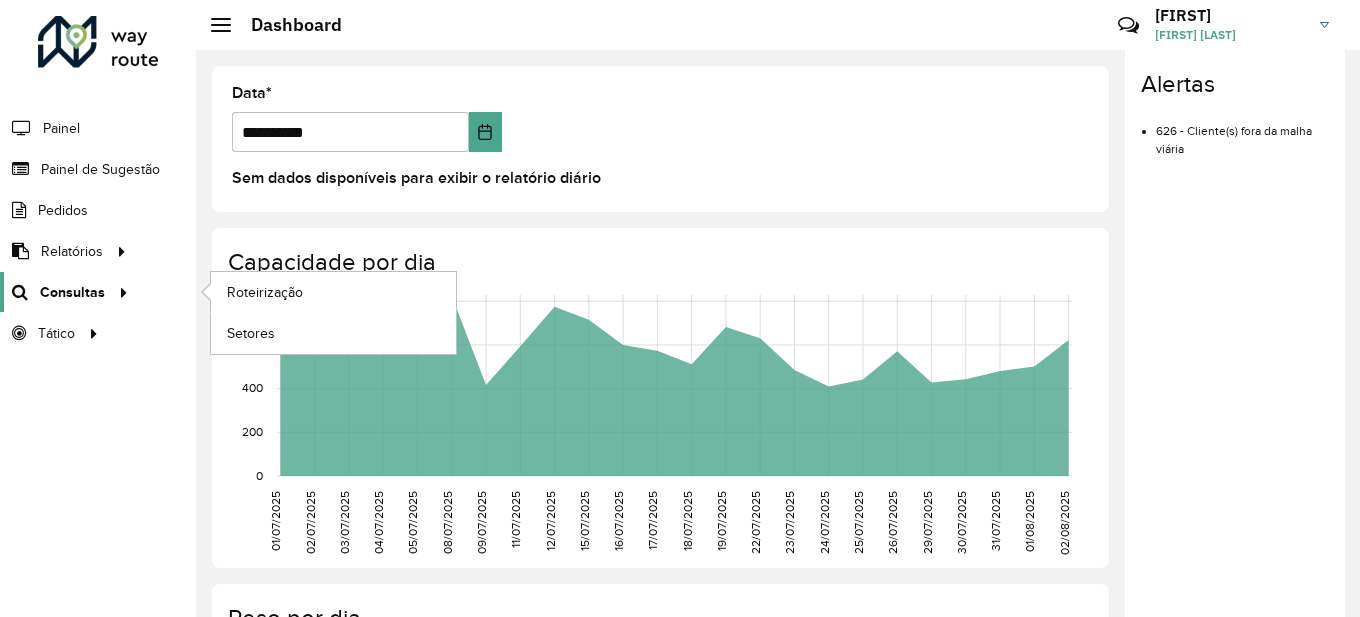 click on "Consultas" 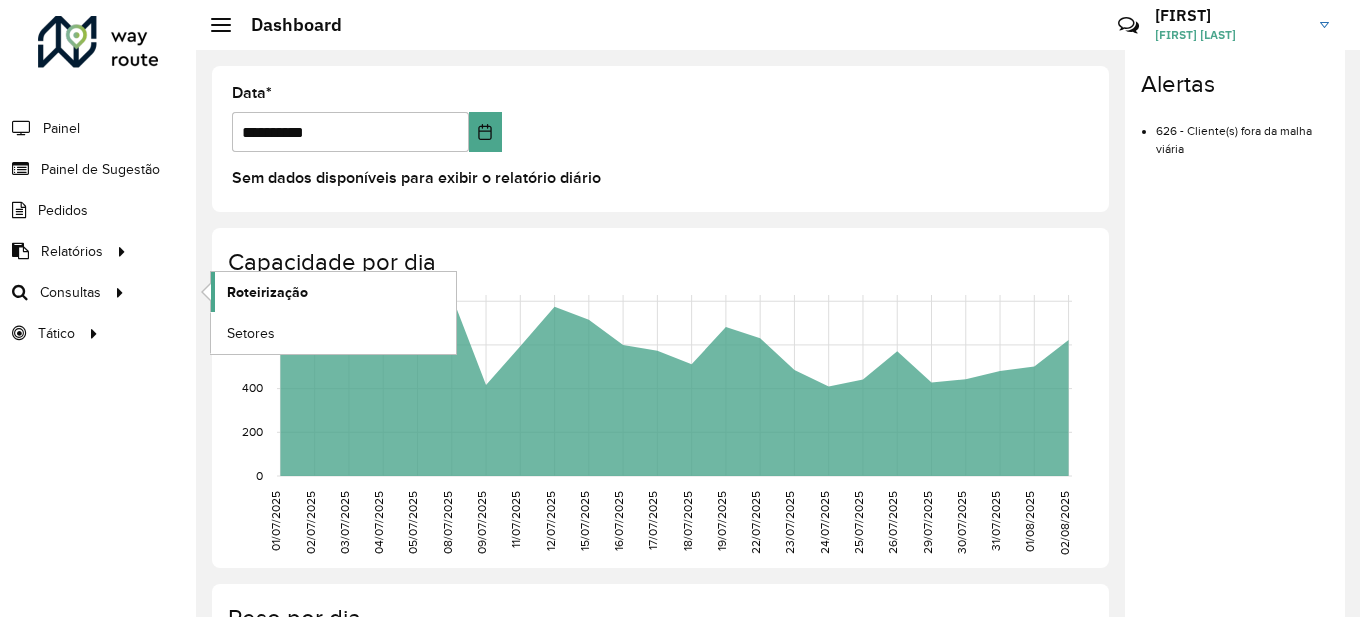 click on "Roteirização" 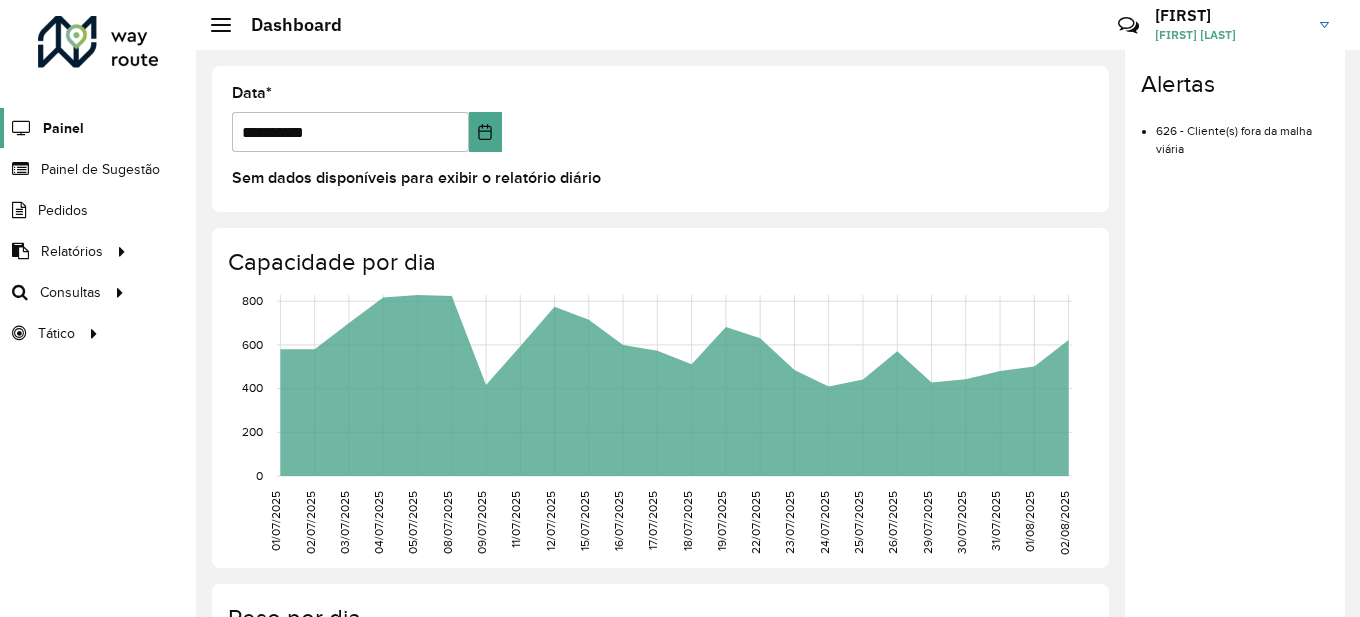 click on "Painel" 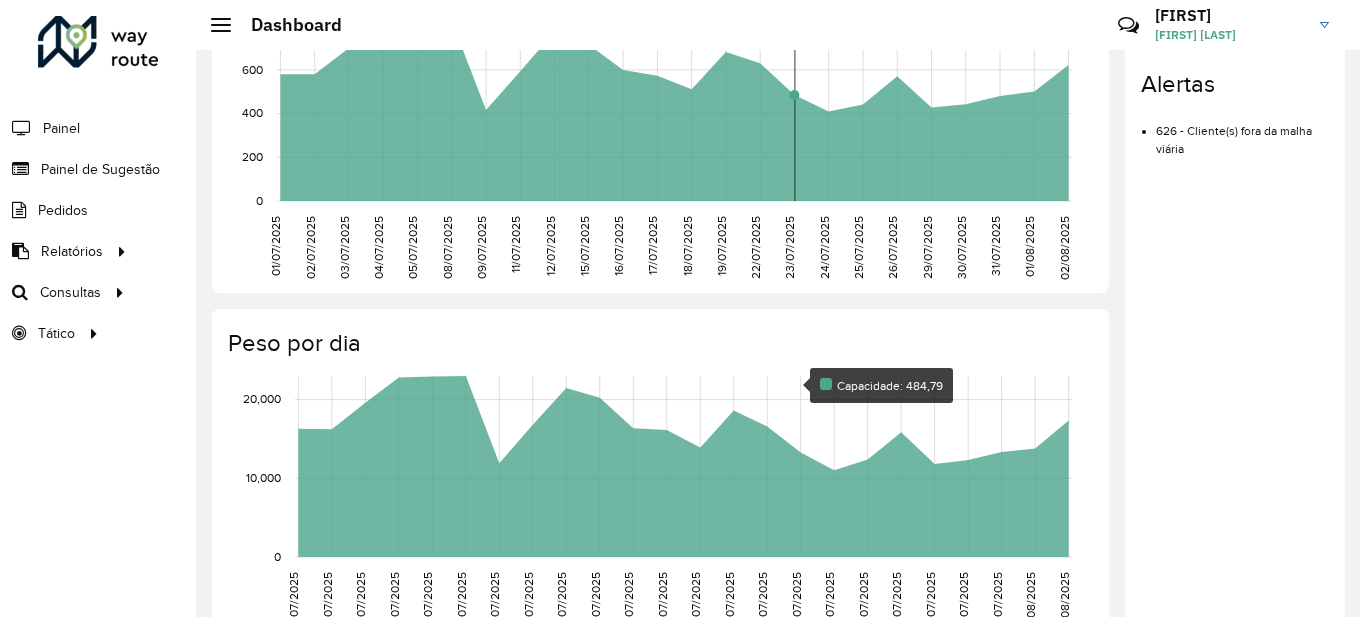 scroll, scrollTop: 300, scrollLeft: 0, axis: vertical 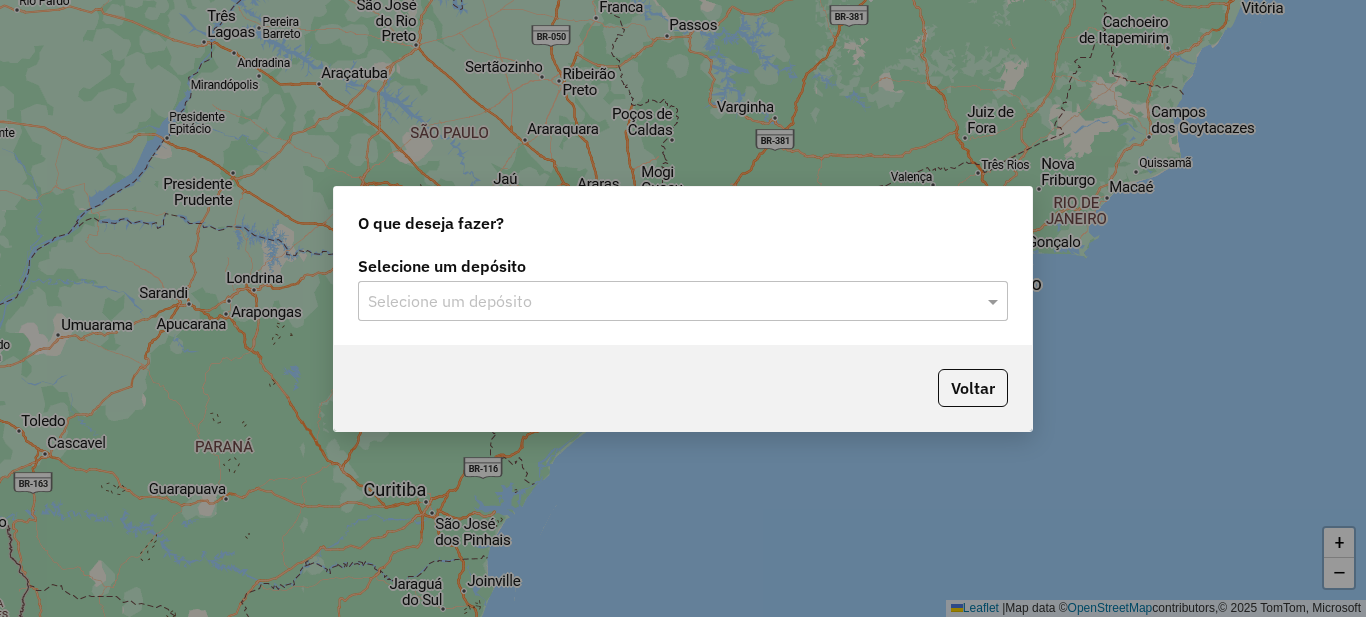 click on "Selecione um depósito" 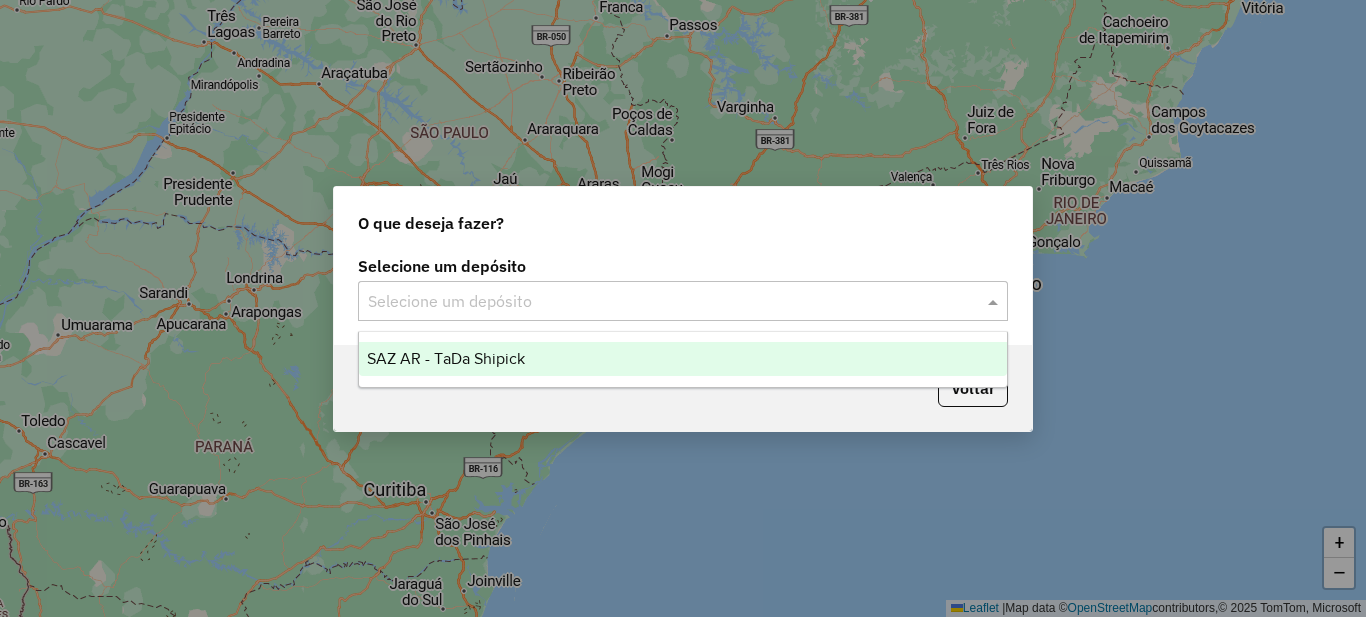 click 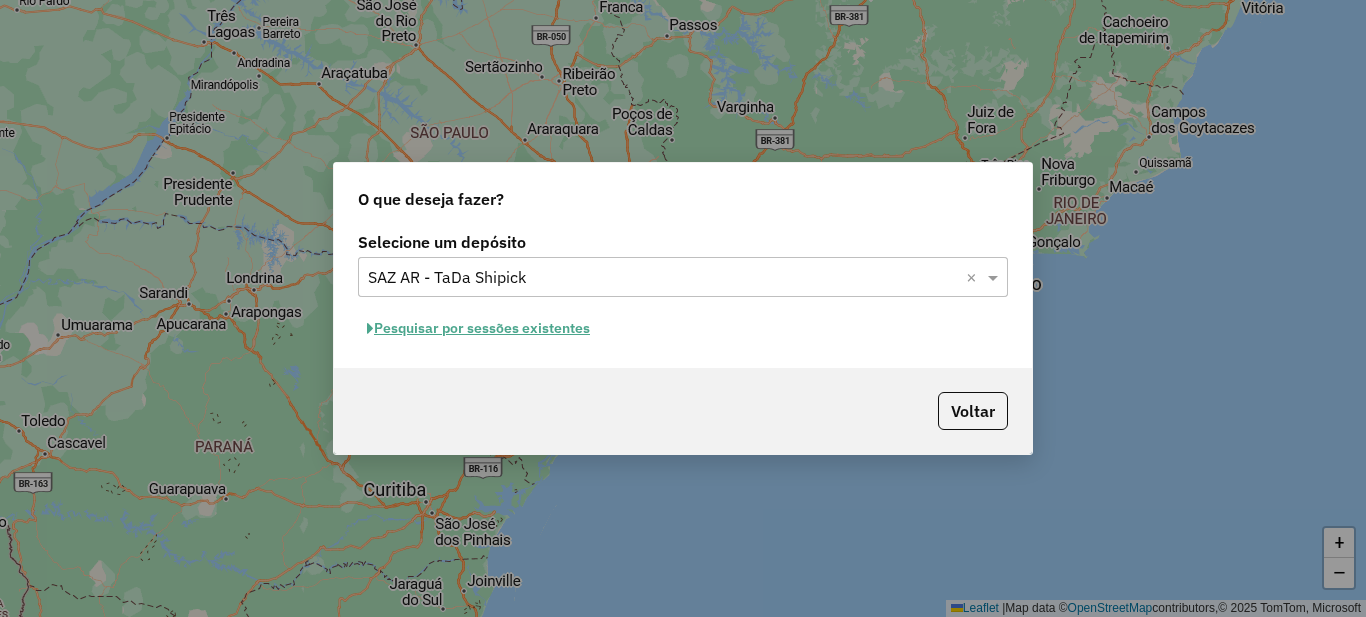 click on "Pesquisar por sessões existentes" 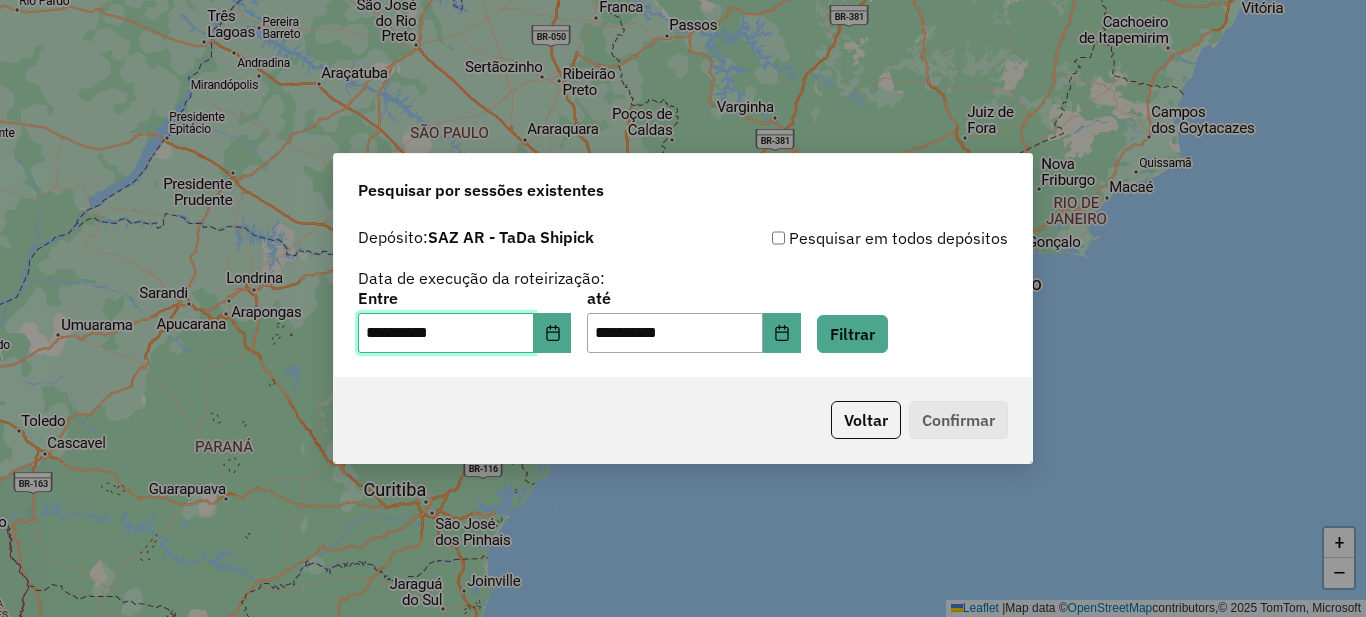 drag, startPoint x: 492, startPoint y: 335, endPoint x: 515, endPoint y: 335, distance: 23 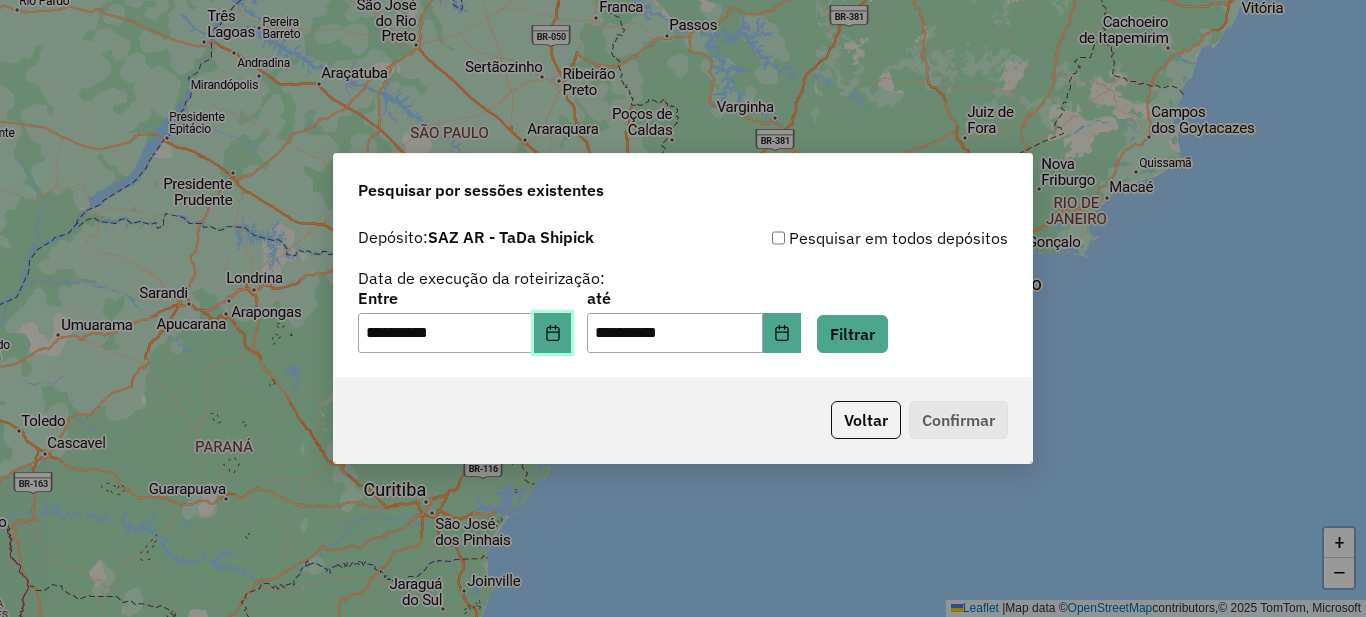 click at bounding box center [553, 333] 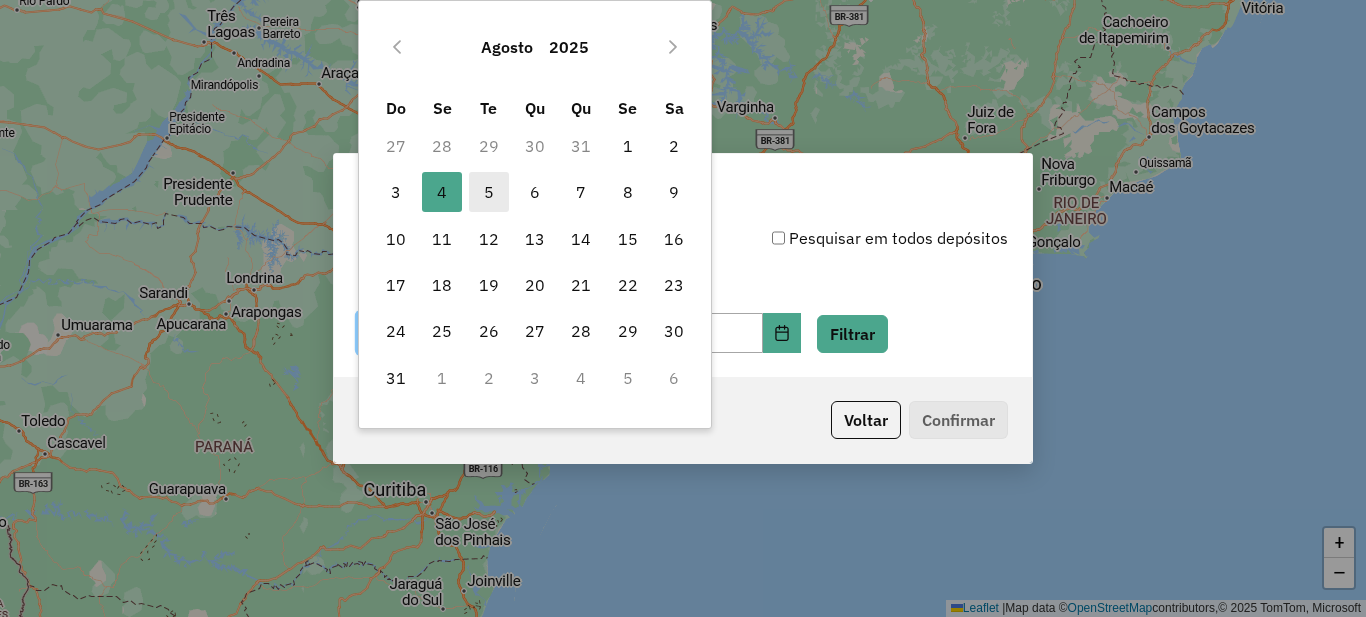 click on "5" at bounding box center [489, 192] 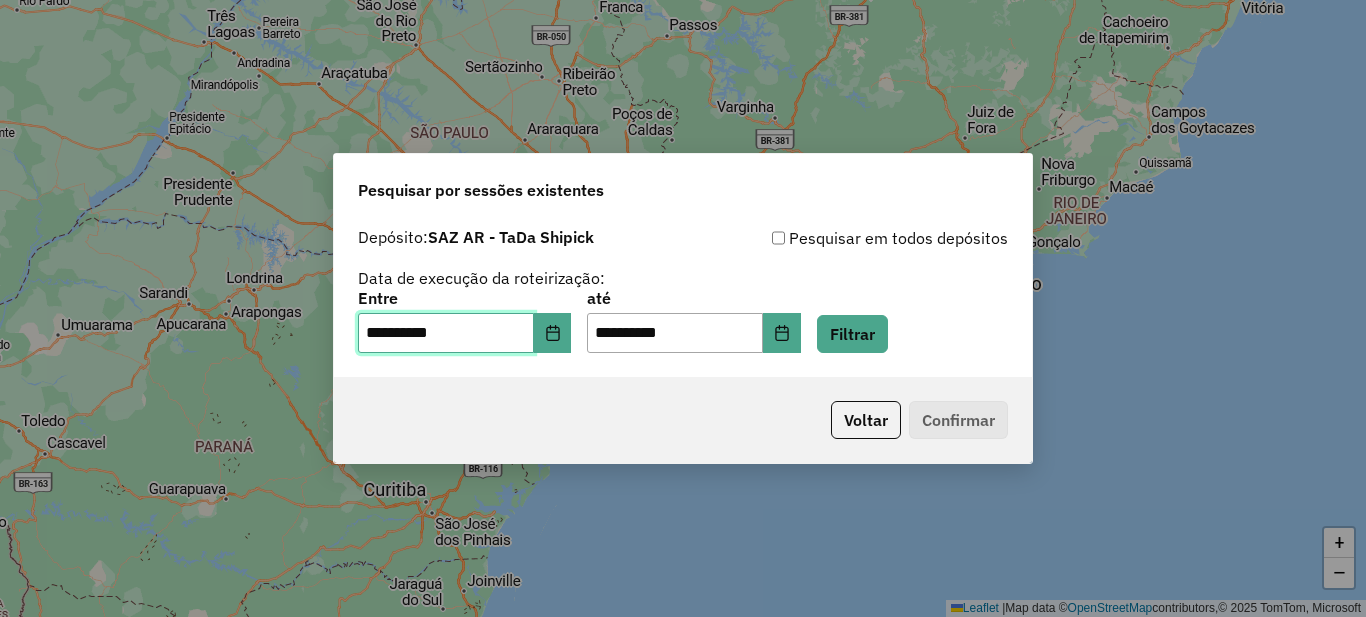 click on "5" at bounding box center (489, 192) 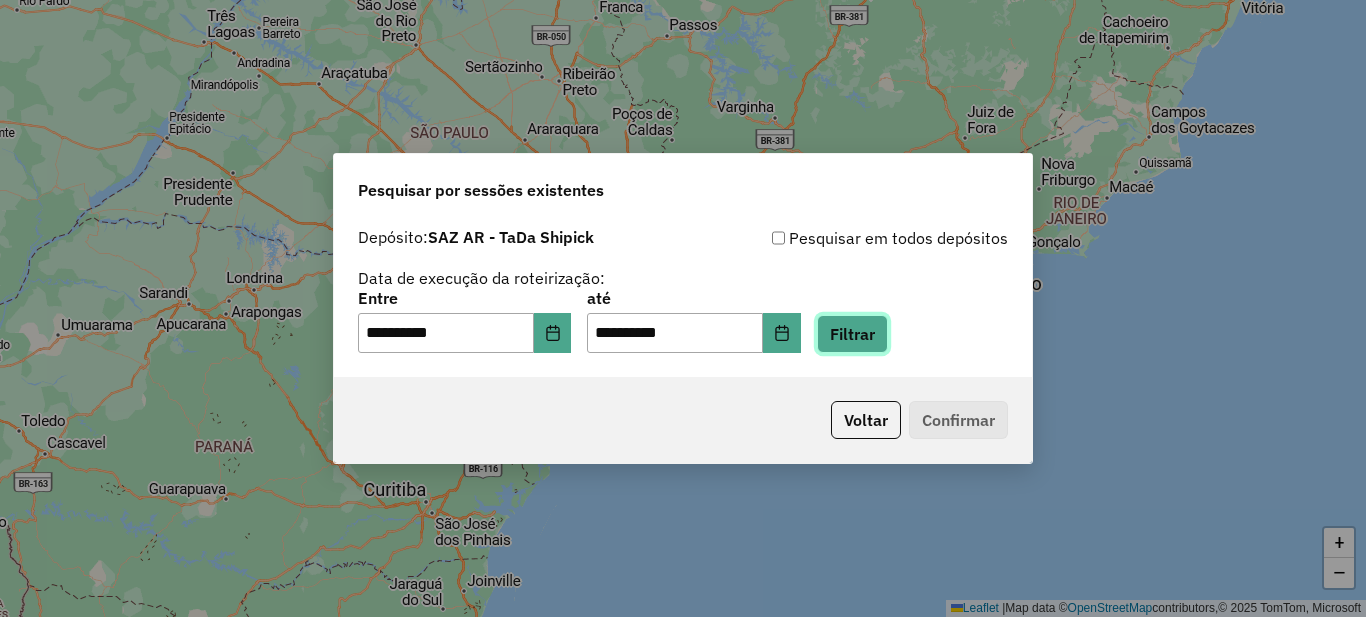 click on "Filtrar" 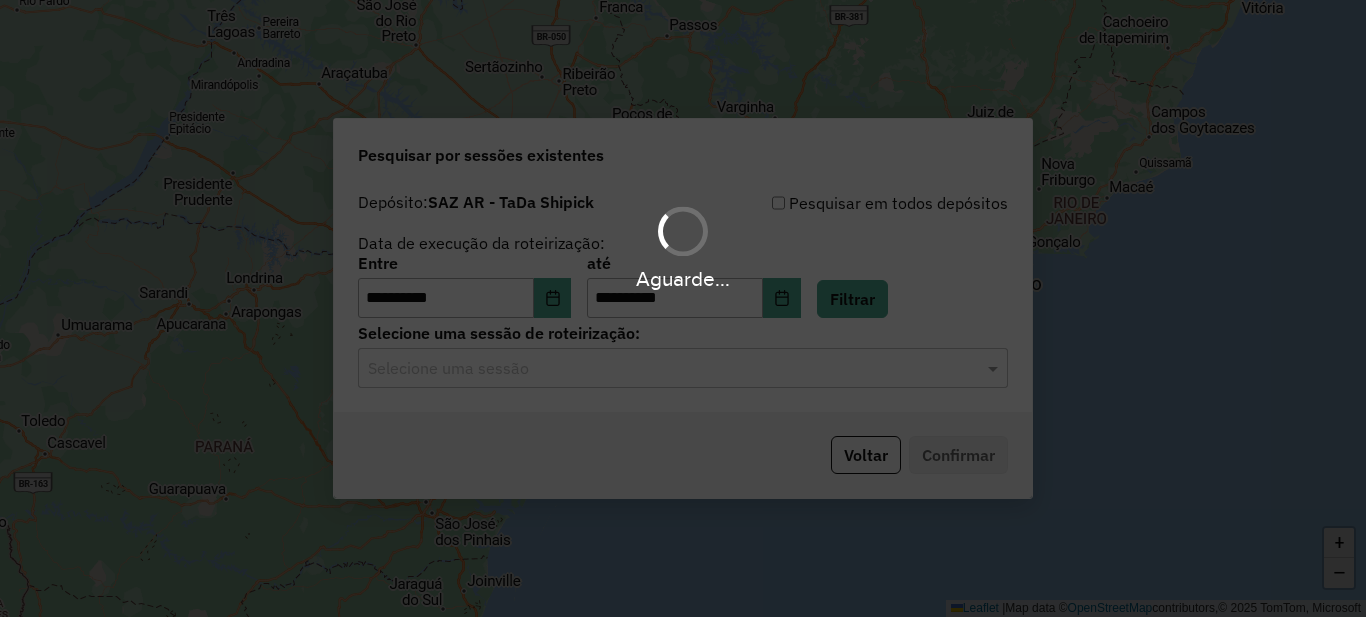 click on "**********" at bounding box center (683, 308) 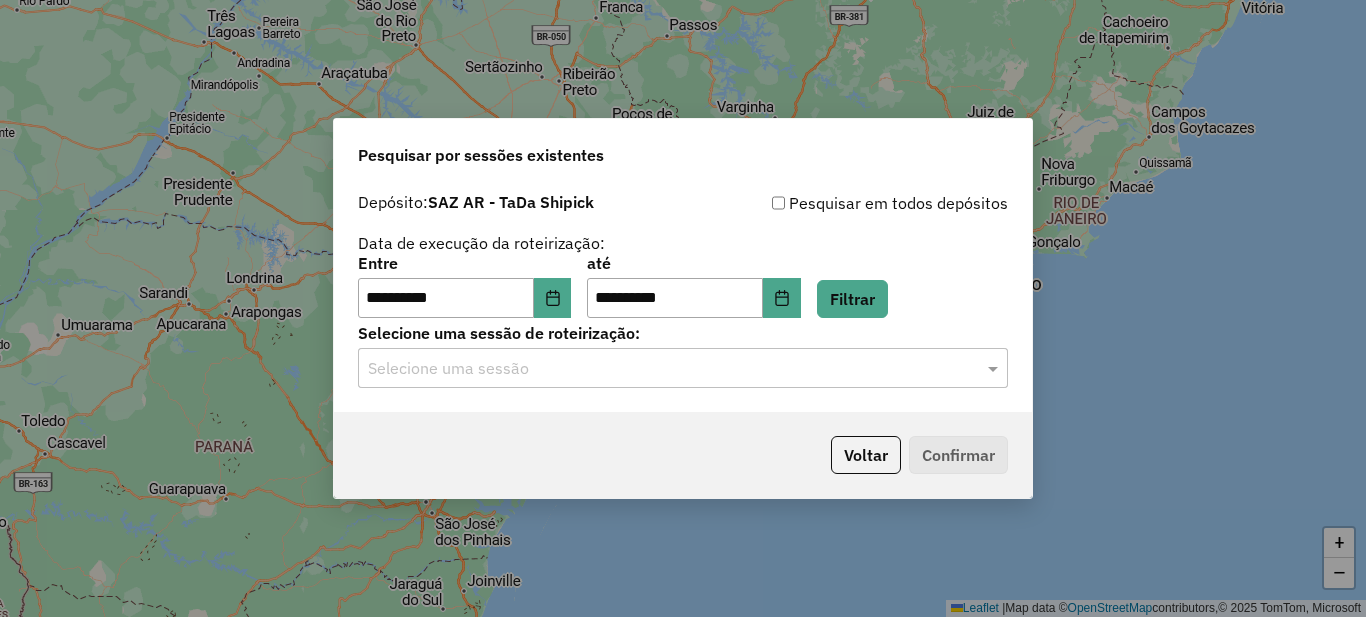 click 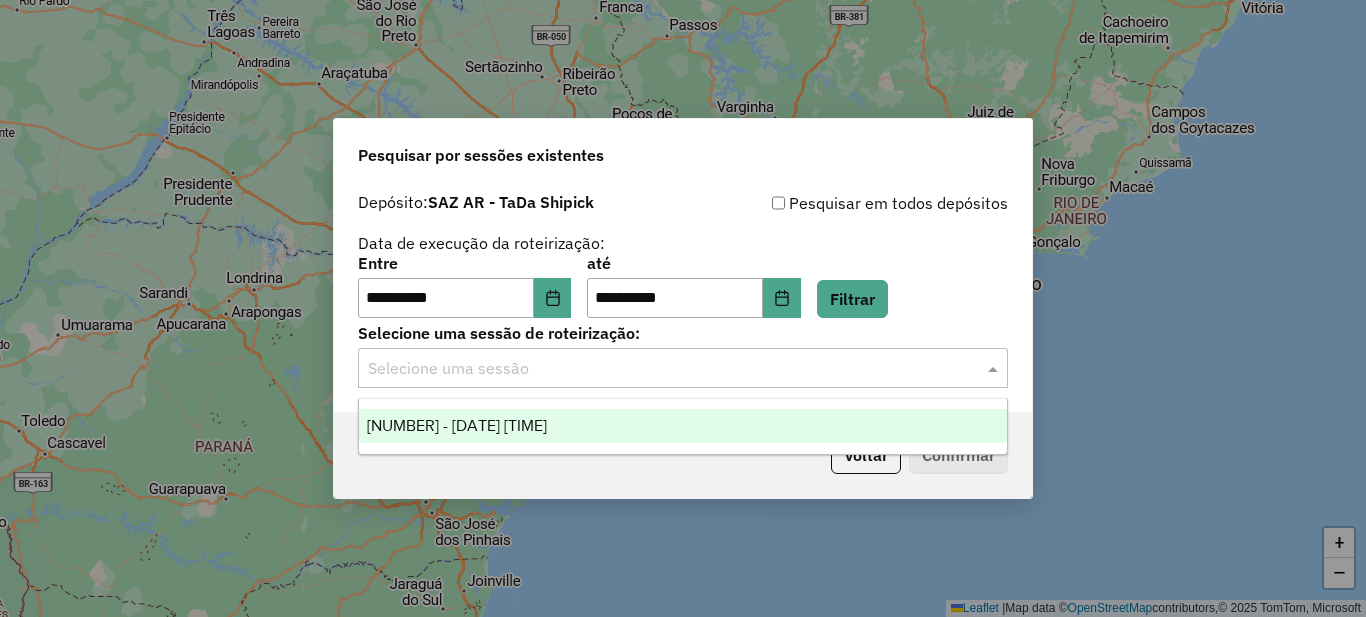 click on "1223351 - 05/08/2025 12:49" at bounding box center (683, 426) 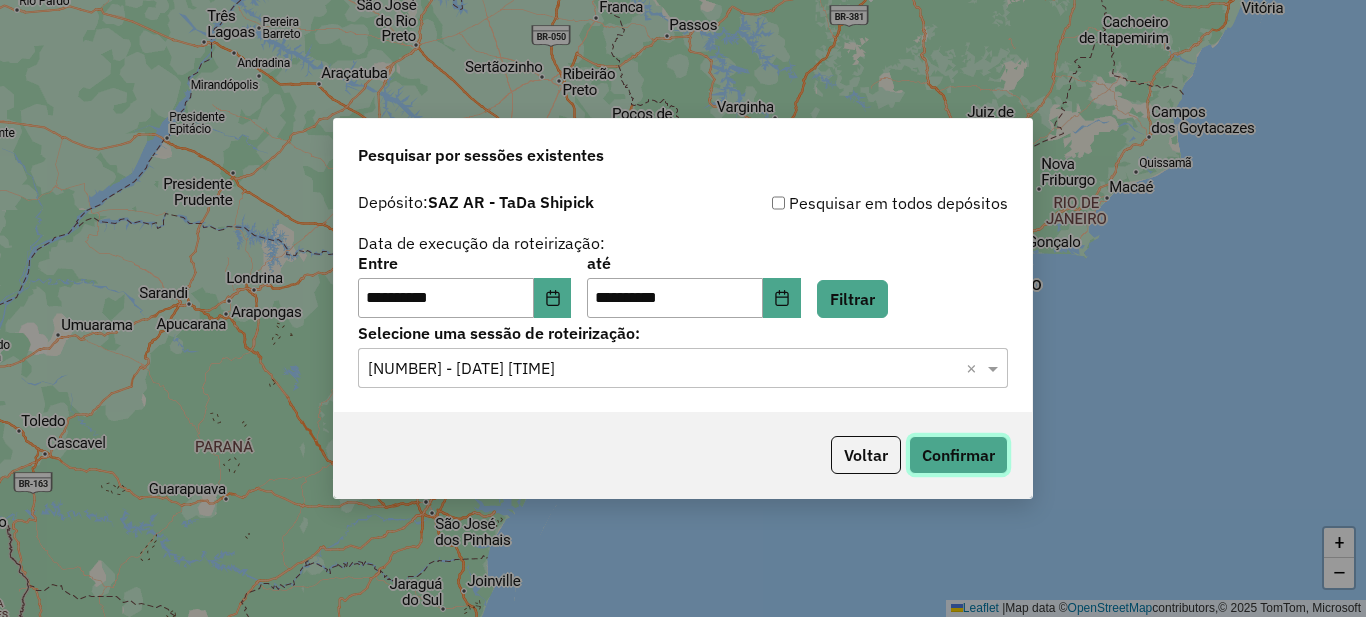 click on "Confirmar" 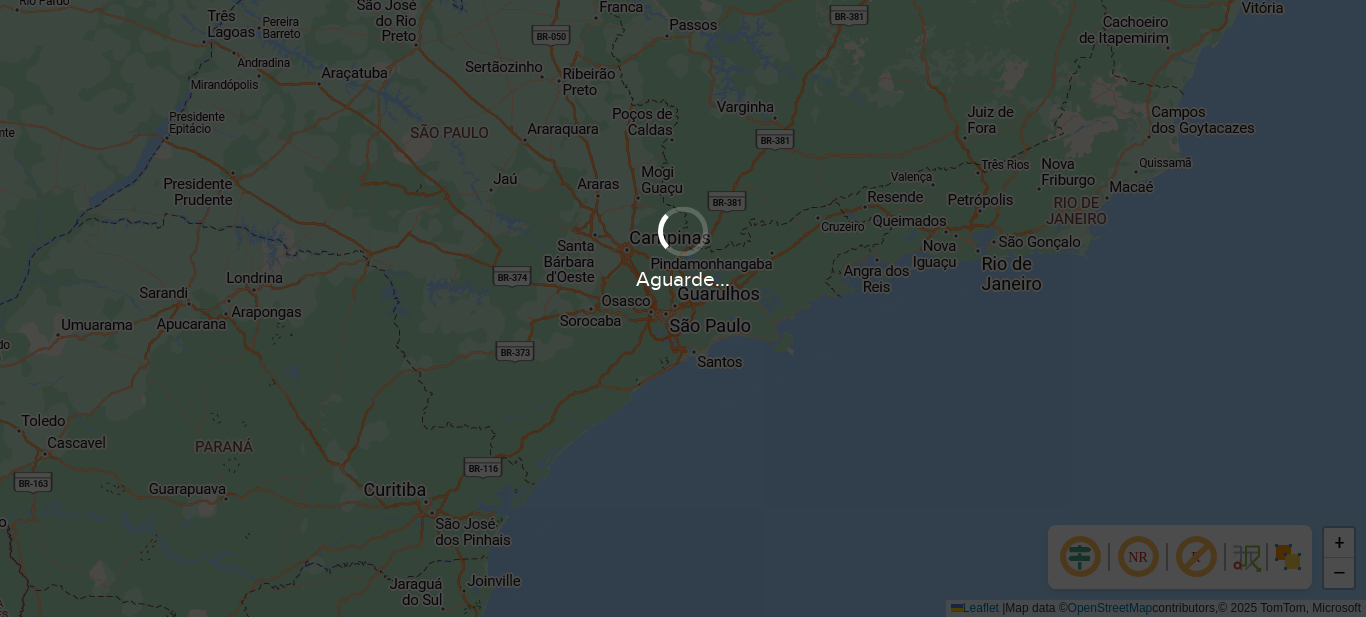 scroll, scrollTop: 0, scrollLeft: 0, axis: both 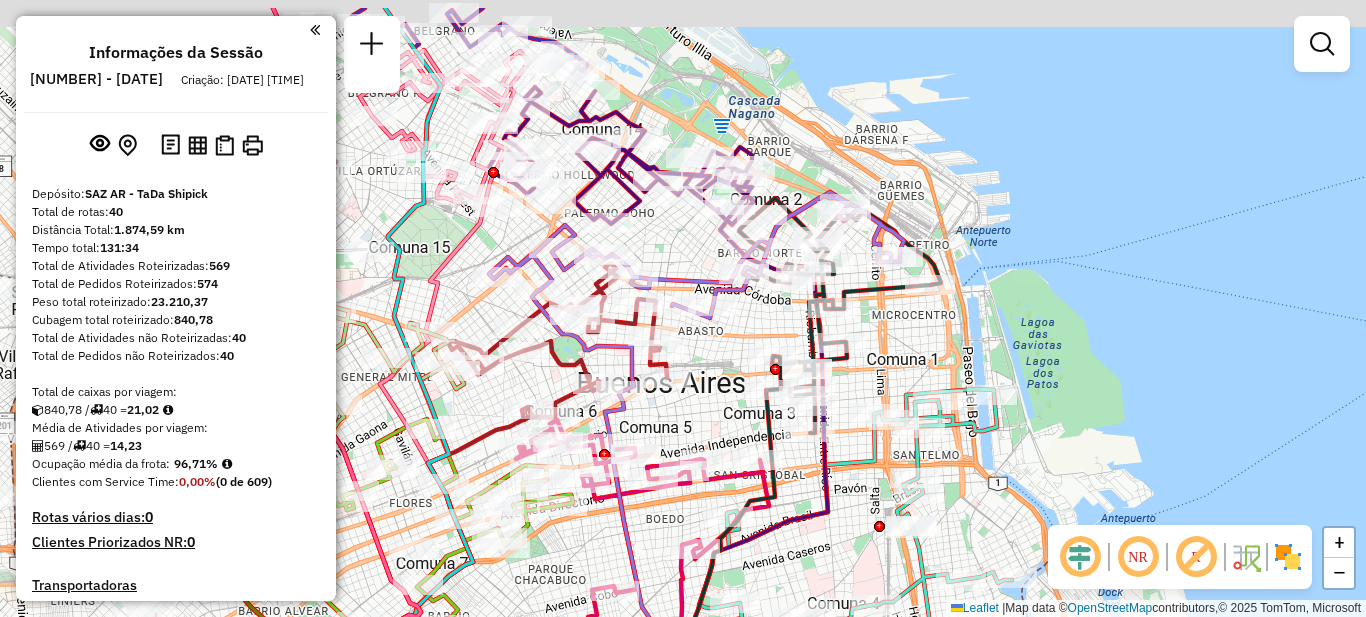 drag, startPoint x: 976, startPoint y: 321, endPoint x: 1268, endPoint y: 391, distance: 300.27322 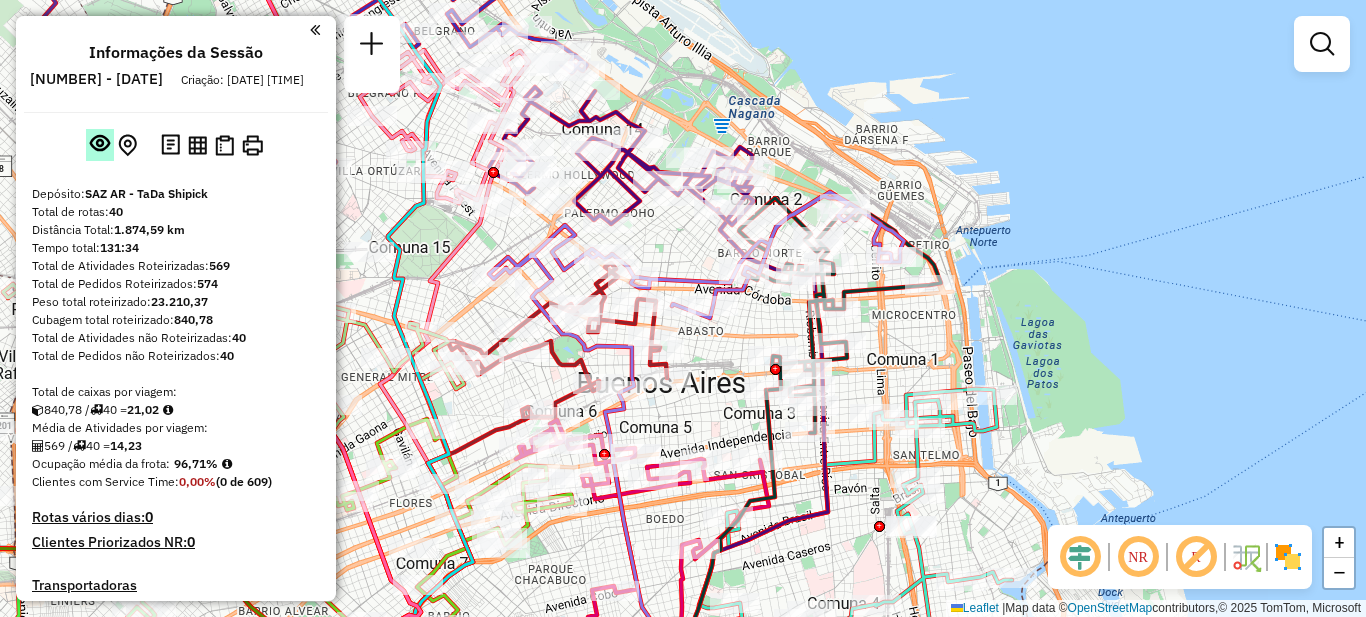 click at bounding box center (100, 143) 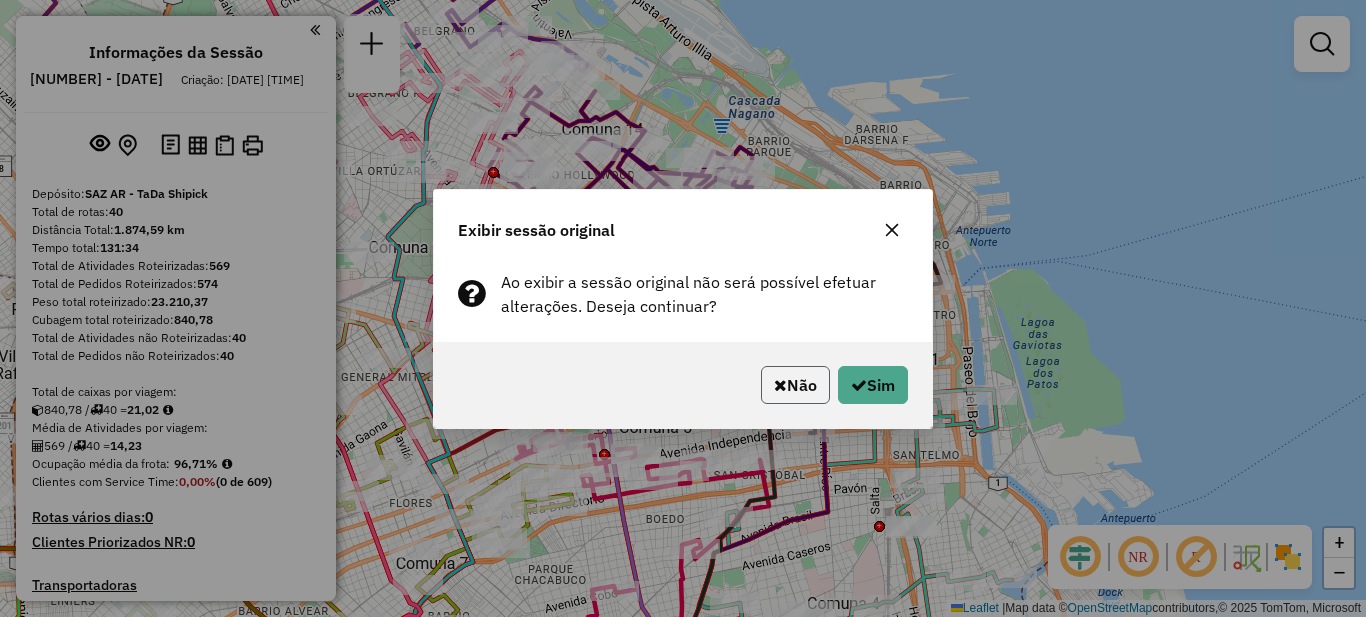click on "Não" 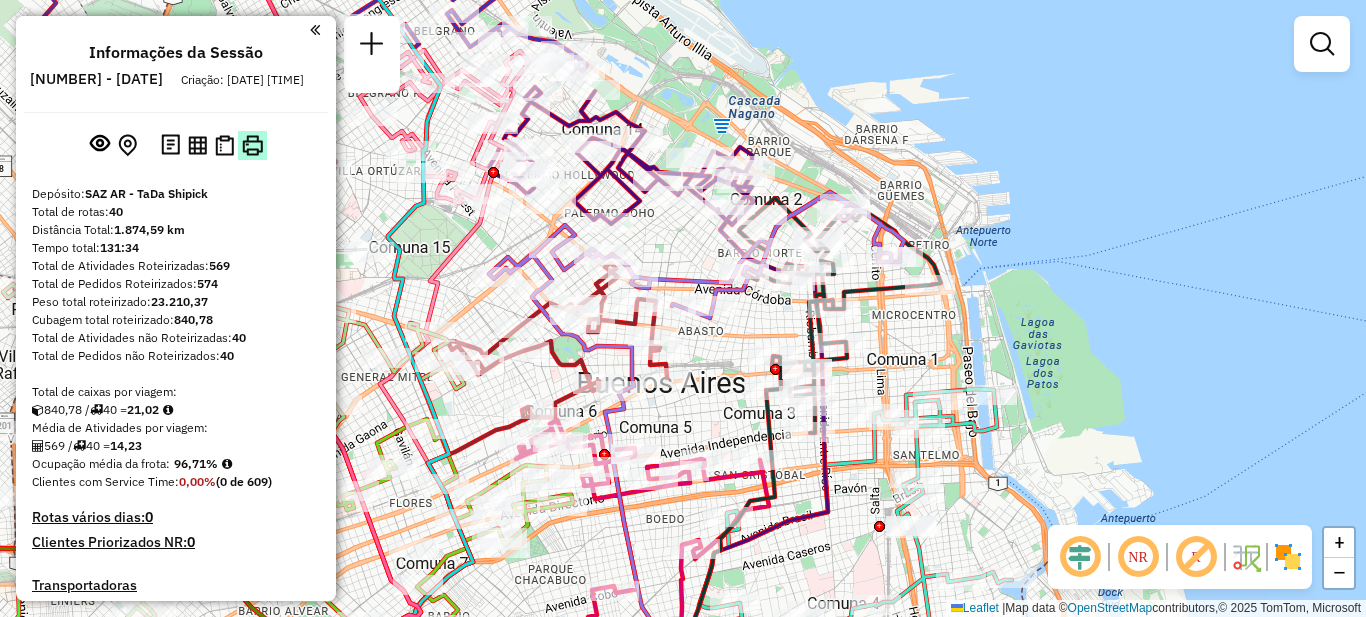 click at bounding box center (252, 145) 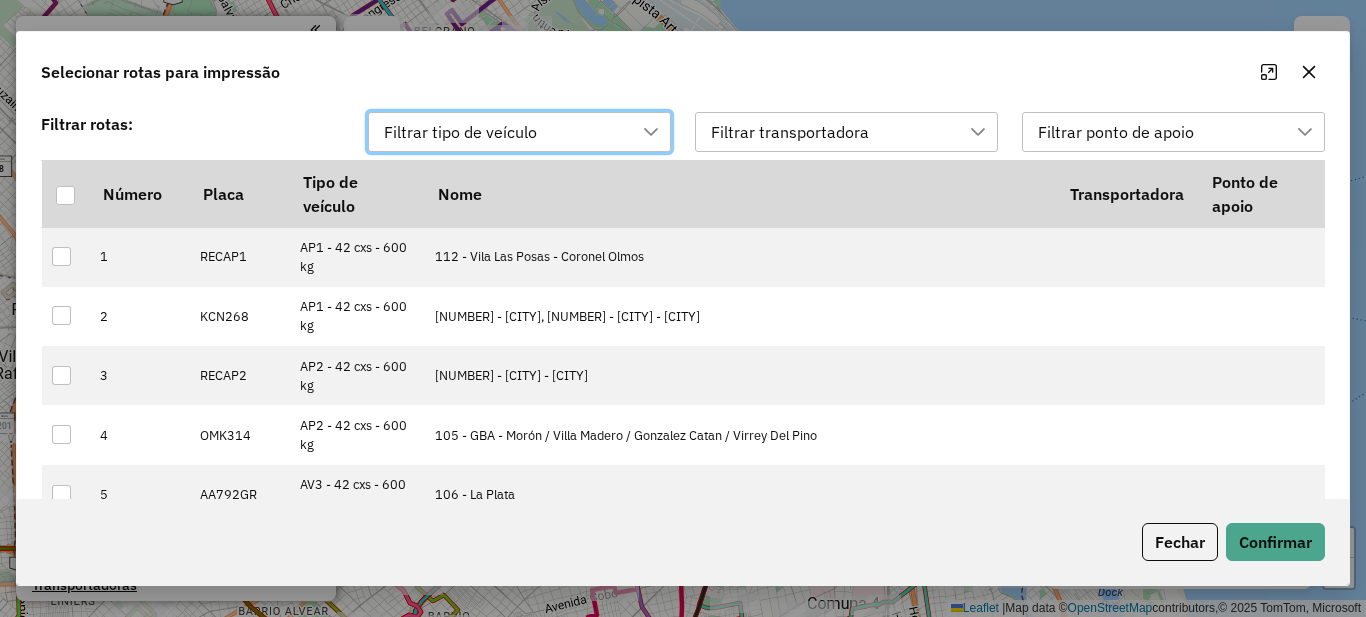 scroll, scrollTop: 15, scrollLeft: 91, axis: both 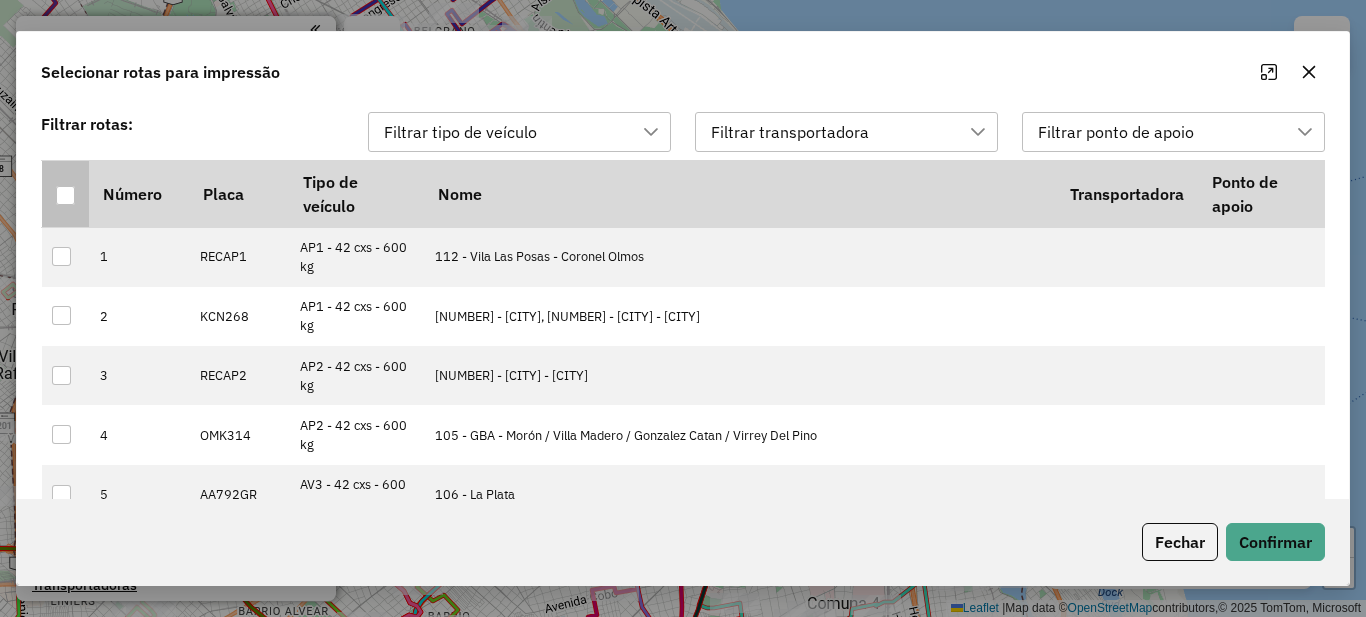 click at bounding box center [65, 195] 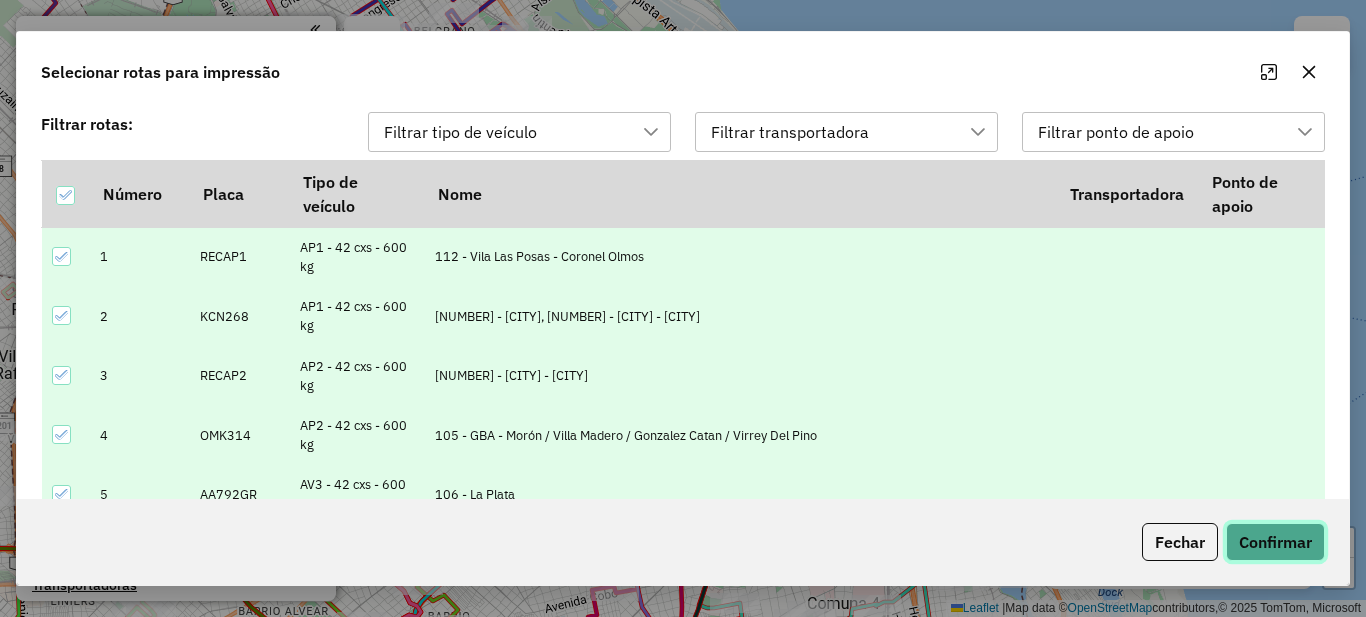 click on "Confirmar" 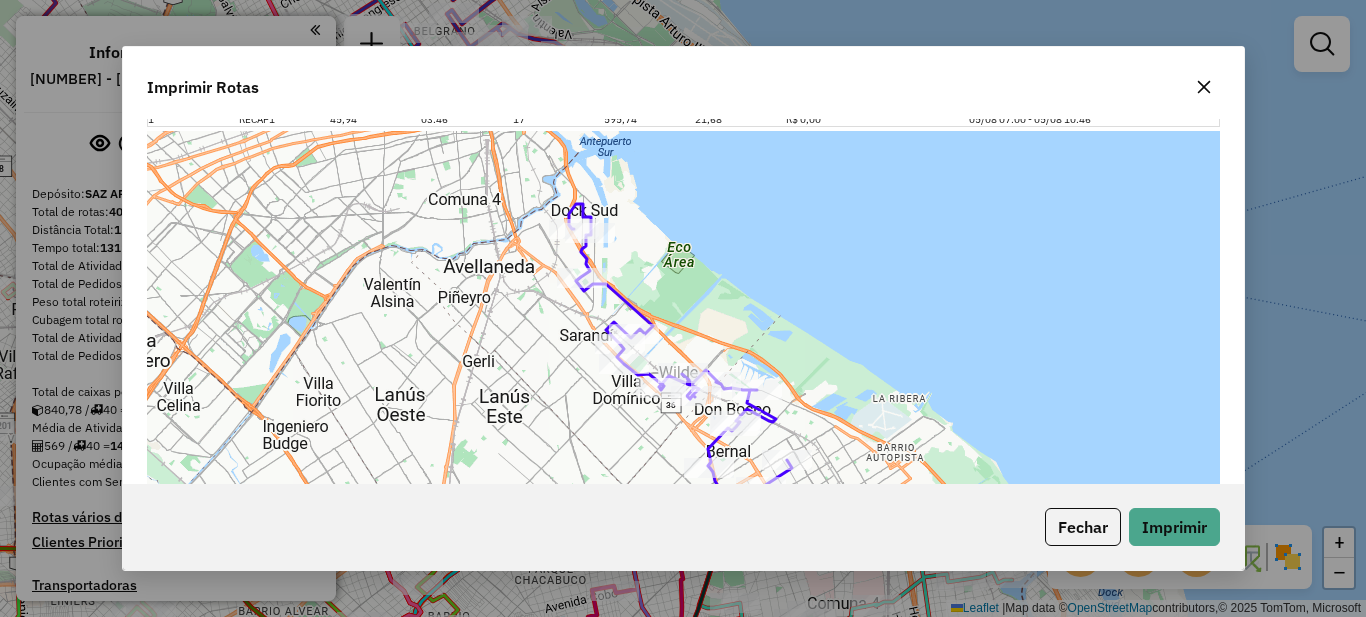 scroll, scrollTop: 100, scrollLeft: 0, axis: vertical 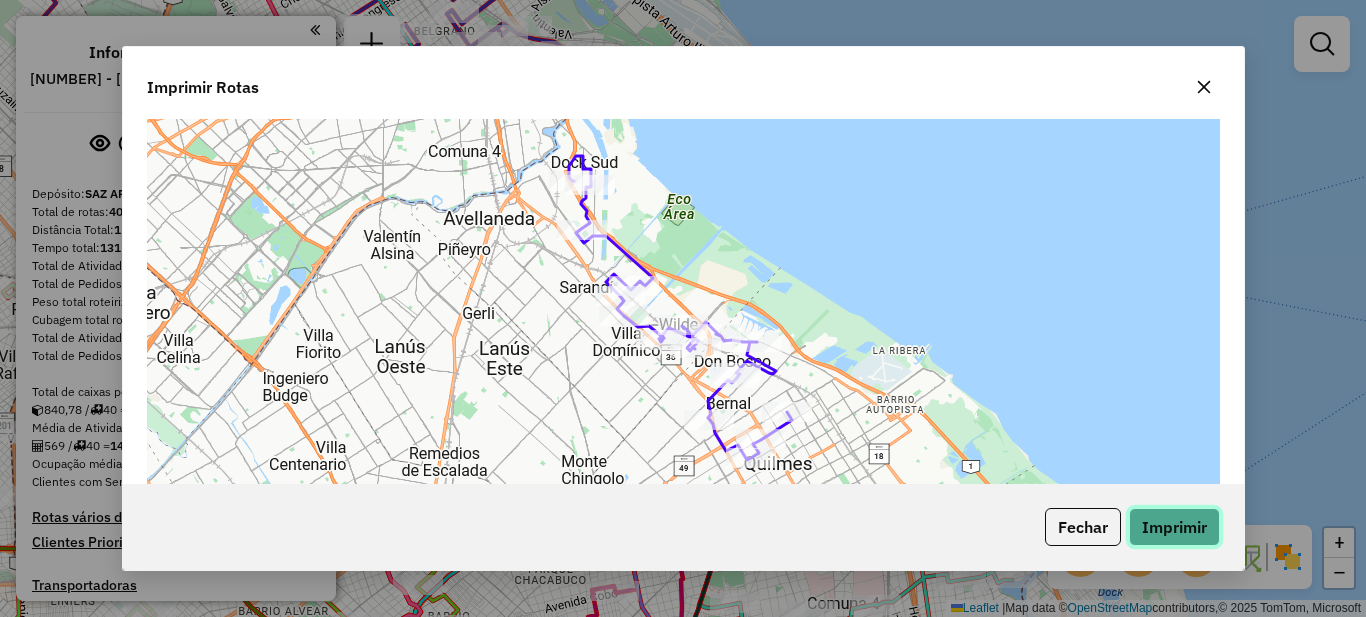 click on "Imprimir" 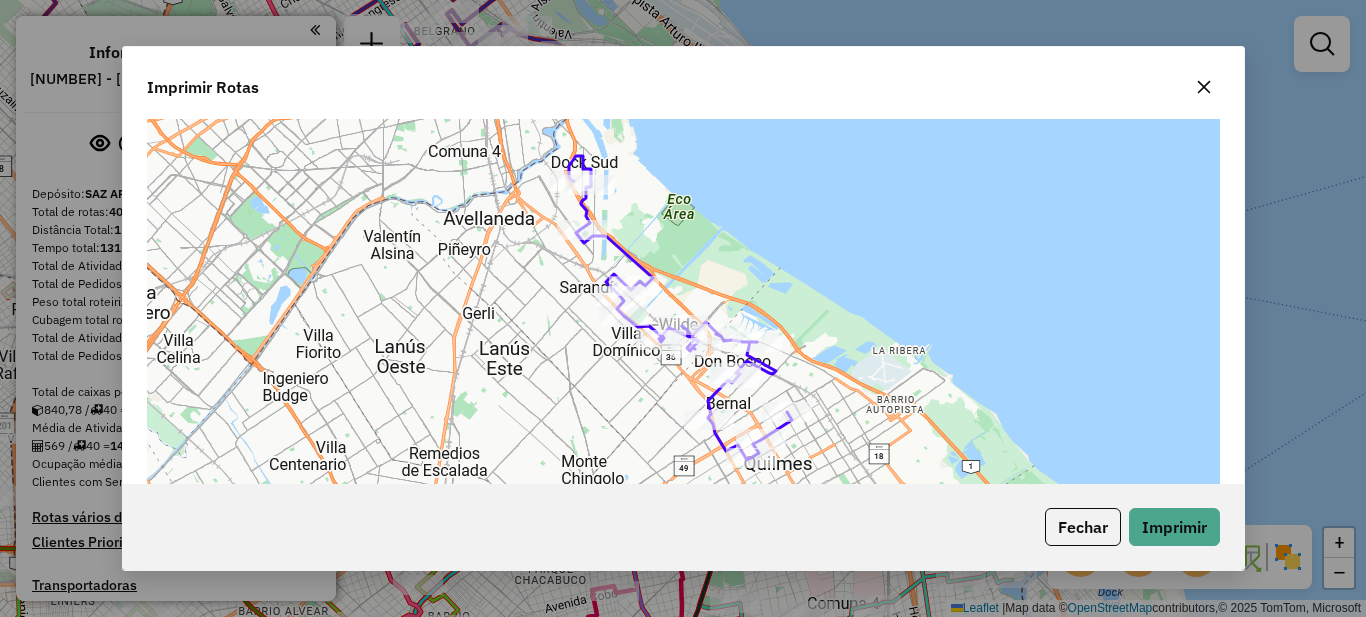 click 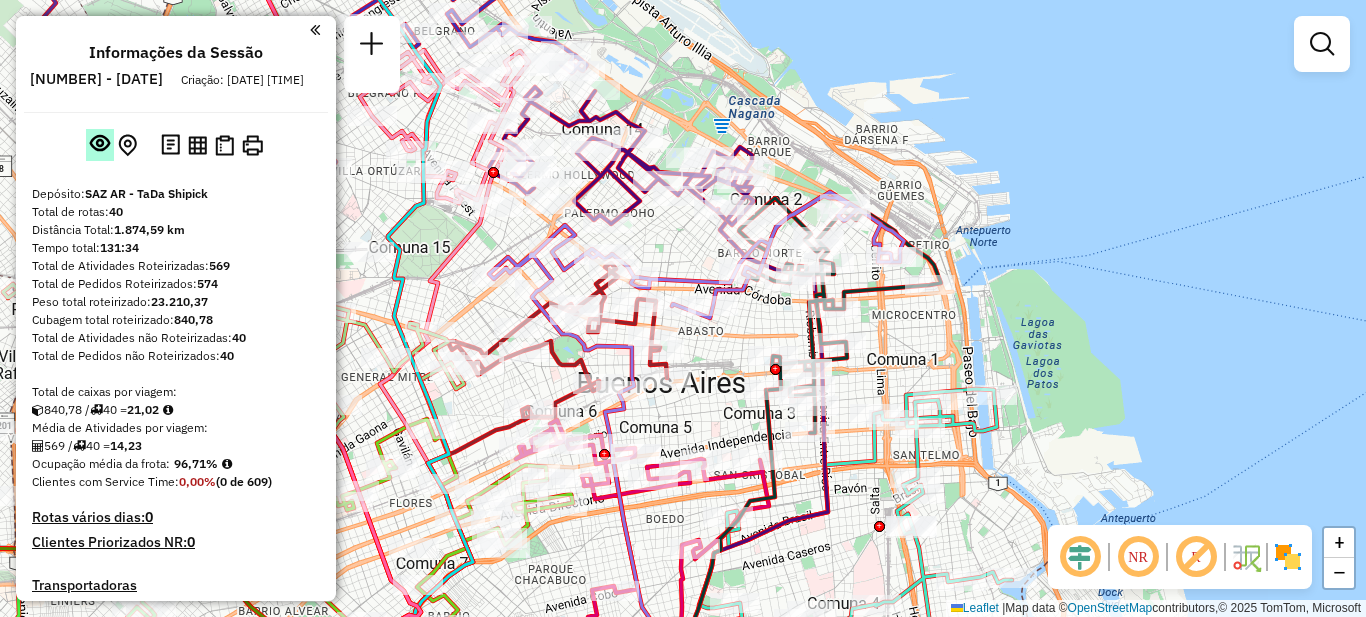click at bounding box center [100, 143] 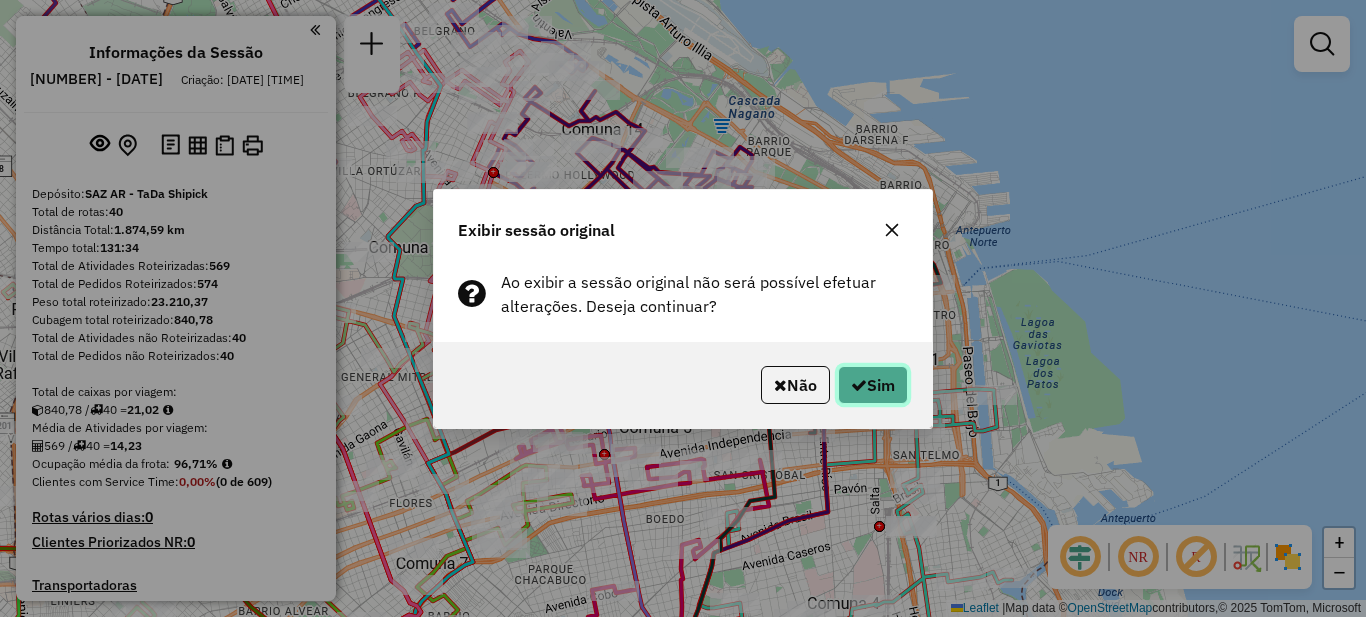 click 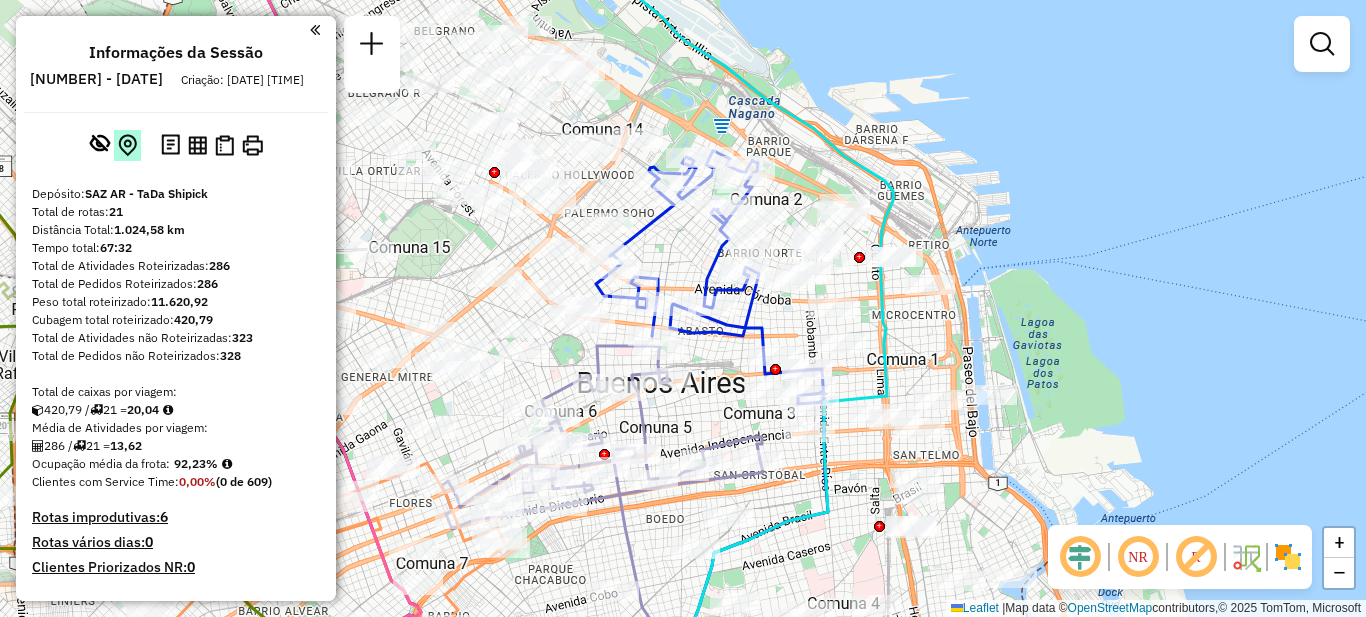 click at bounding box center (127, 145) 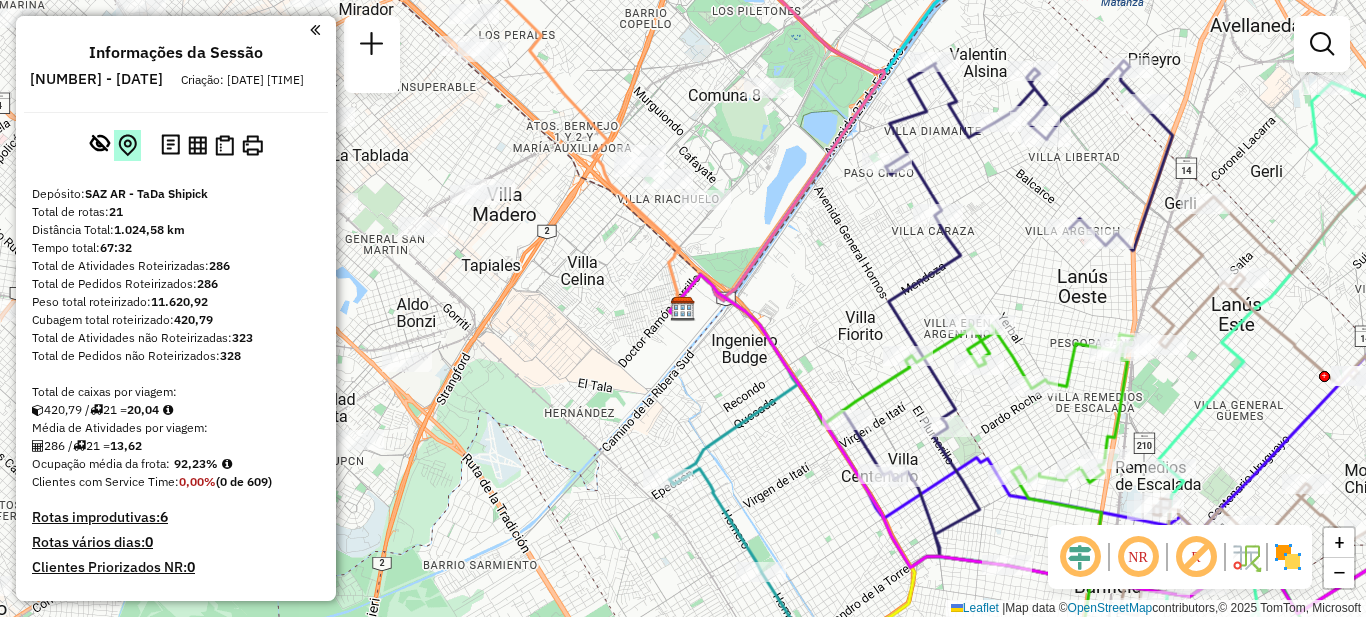 click at bounding box center [127, 145] 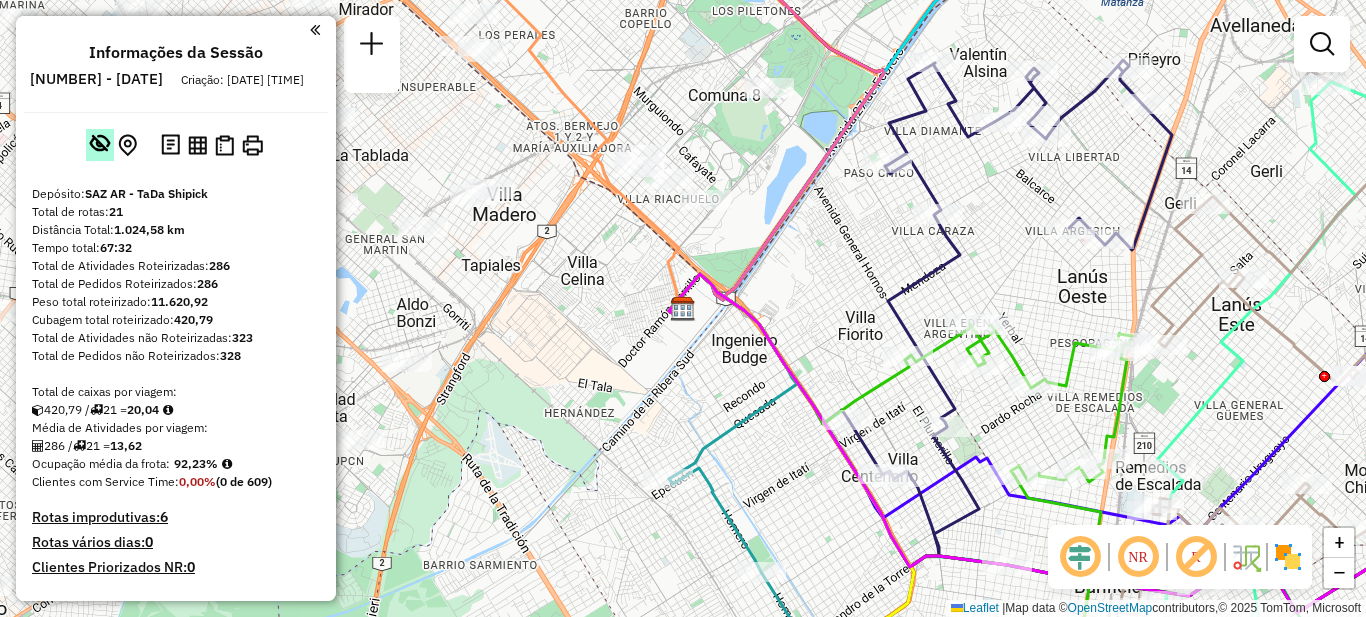 click at bounding box center [100, 143] 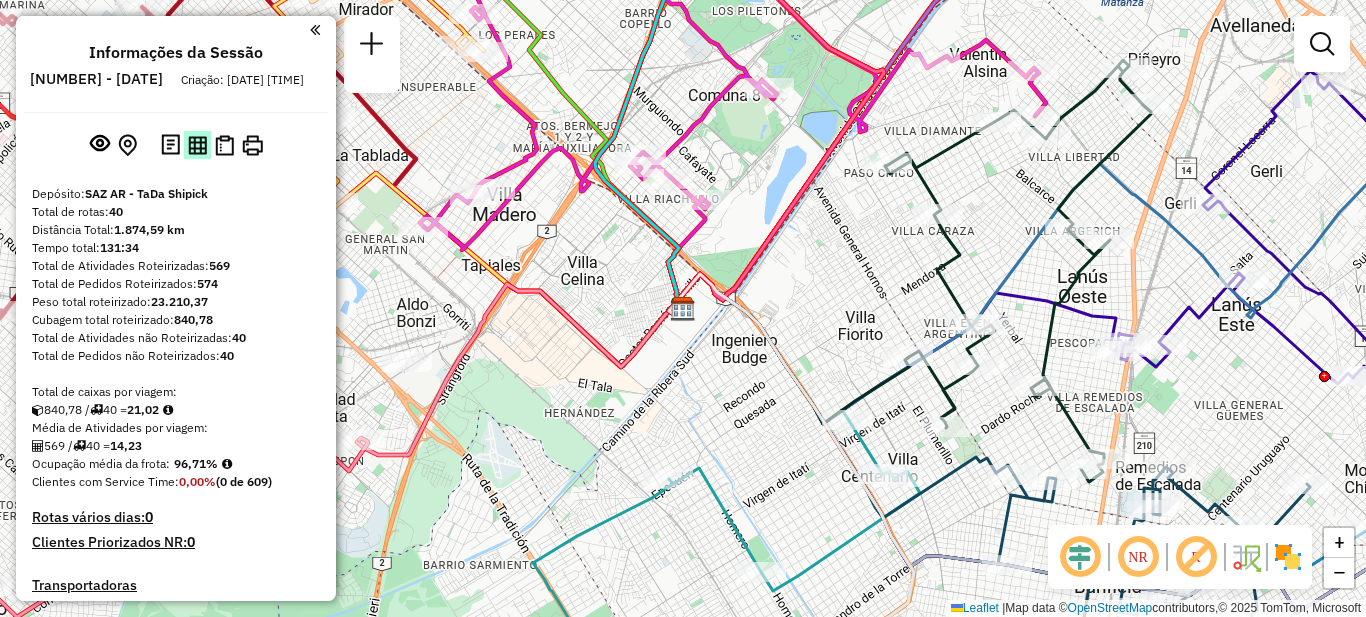 click at bounding box center (197, 145) 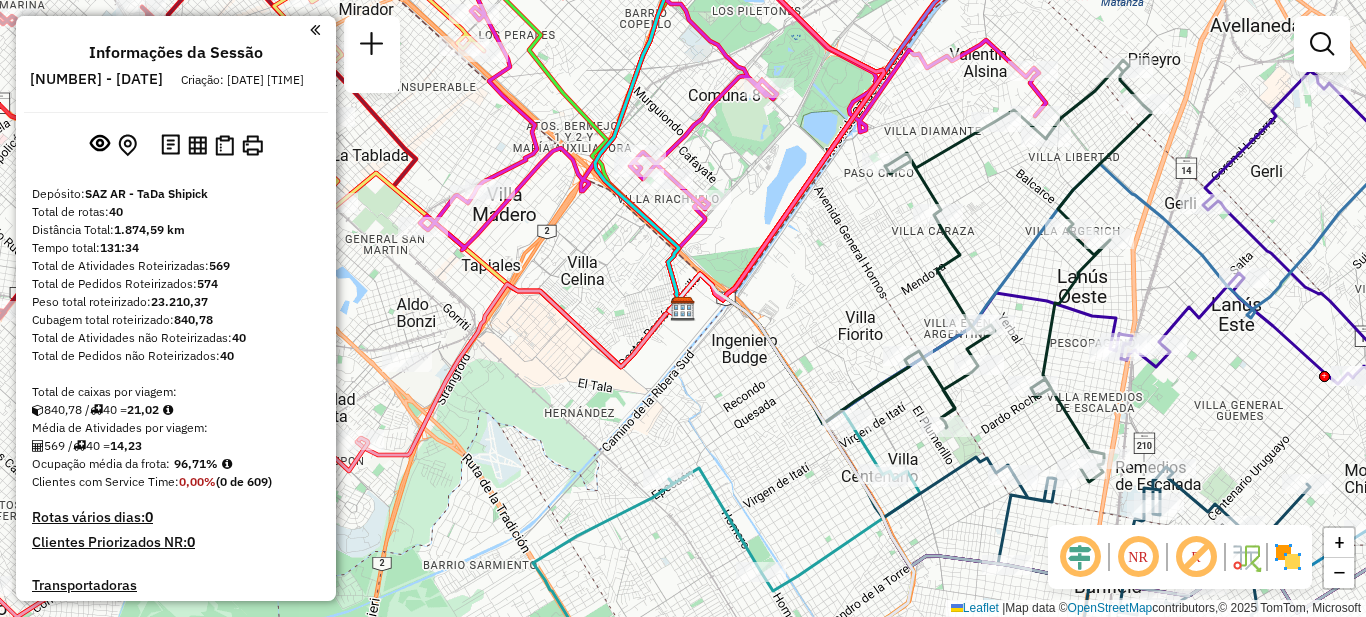 click on "Informações da Sessão [NUMBER] - [DATE]  Criação: [DATE] [TIME]   Depósito:  [BRAND] - [BRAND]   Total de rotas:  [NUMBER]  Distância Total:  [NUMBER] km  Tempo total:  [TIME]  Total de Atividades Roteirizadas:  [NUMBER]  Total de Pedidos Roteirizados:  [NUMBER]  Peso total roteirizado:  [NUMBER]  Cubagem total roteirizado:  [NUMBER]  Total de Atividades não Roteirizadas:  [NUMBER]  Total de Pedidos não Roteirizados:  [NUMBER] Total de caixas por viagem:  [NUMBER] /   [NUMBER] =  [NUMBER] Média de Atividades por viagem:  [NUMBER] /   [NUMBER] =  [NUMBER] Ocupação média da frota:  [NUMBER]%  Clientes com Service Time:  [NUMBER]%   ([NUMBER] de [NUMBER])   Rotas vários dias:  [NUMBER]  Clientes Priorizados NR:  [NUMBER]   Transportadoras  Rotas  Recargas: [NUMBER]   Ver rotas   Ver veículos   [NUMBER] -       [BRAND]   | [NUMBER] - [CITY] - [CITY]  [NUMBER] KM   [NUMBER]%  /  [NUMBER]   [NUMBER]%     =  [NUMBER] KM   [TIME]   [NUMBER] -       [BRAND]   | [NUMBER] - [CITY] - [CITY] - [CITY]  [NUMBER] KM   [NUMBER]%  /  [NUMBER]   [NUMBER]%     =  [NUMBER] KM   [TIME]  /" at bounding box center (176, 308) 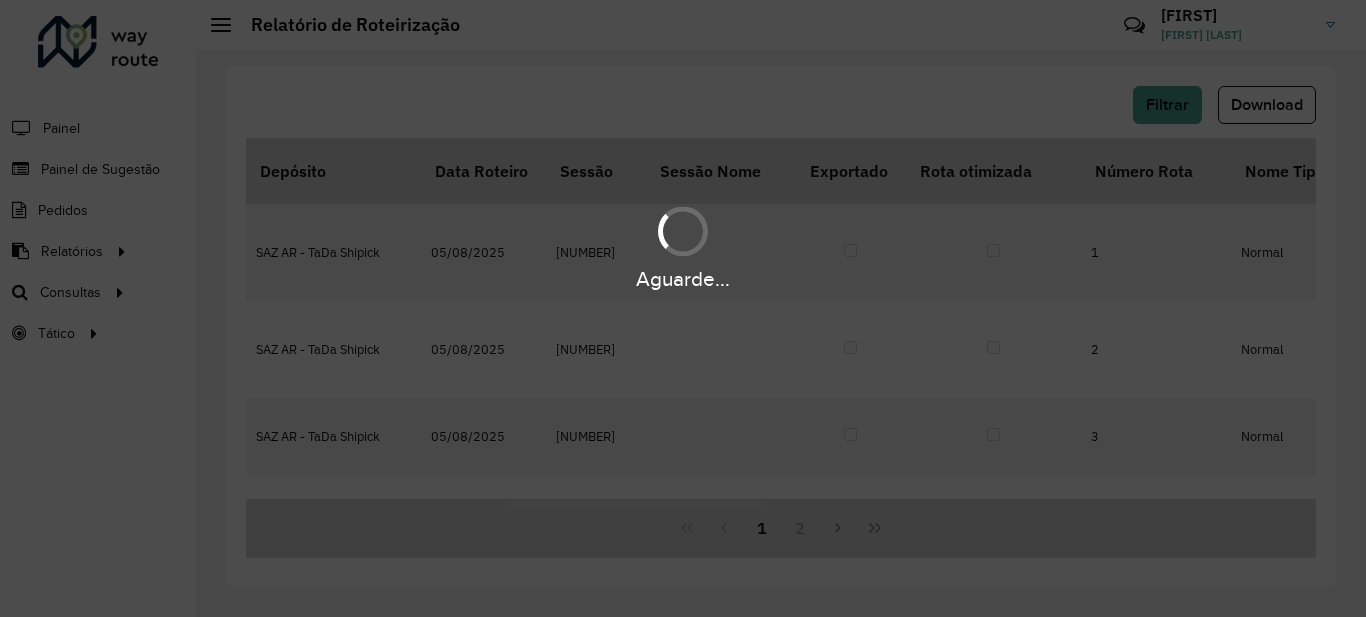 scroll, scrollTop: 0, scrollLeft: 0, axis: both 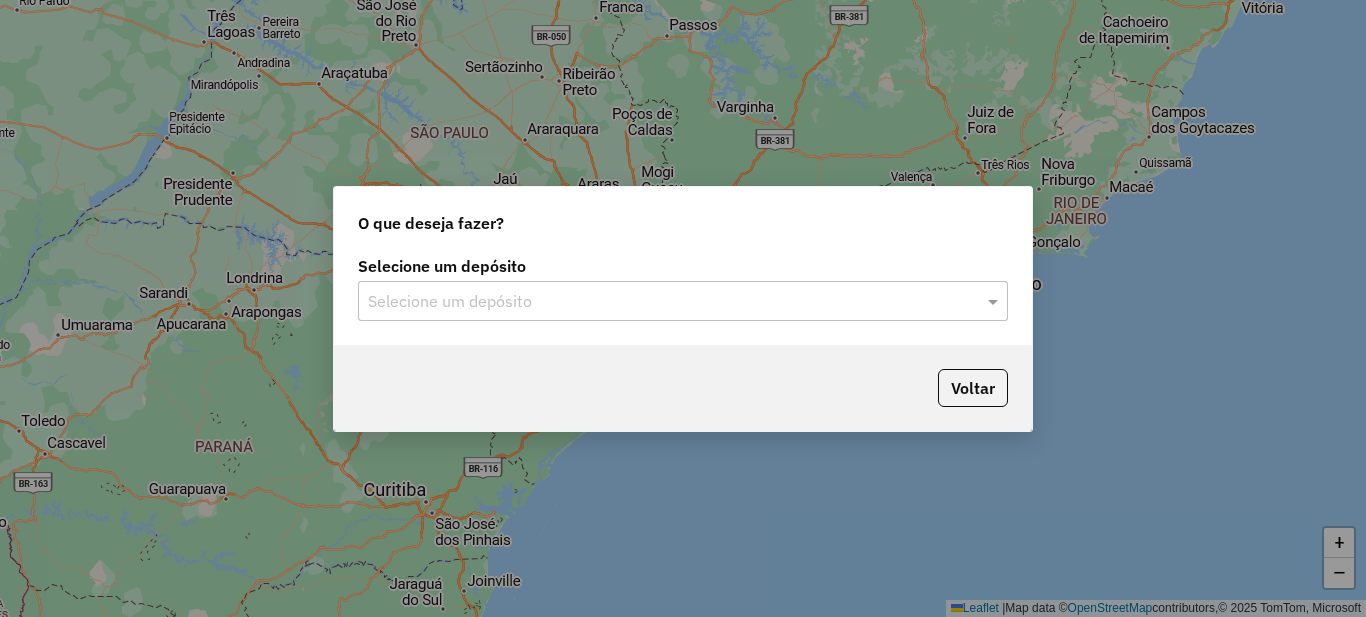 click 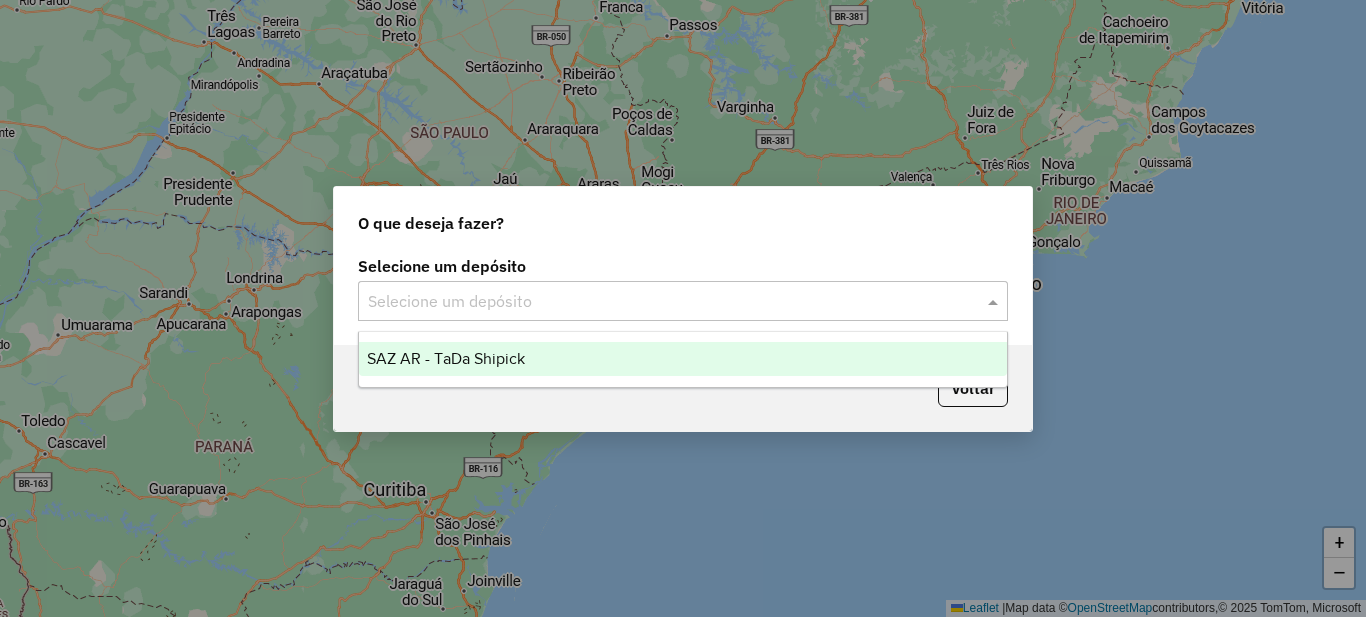 click on "SAZ AR - TaDa Shipick" at bounding box center (683, 359) 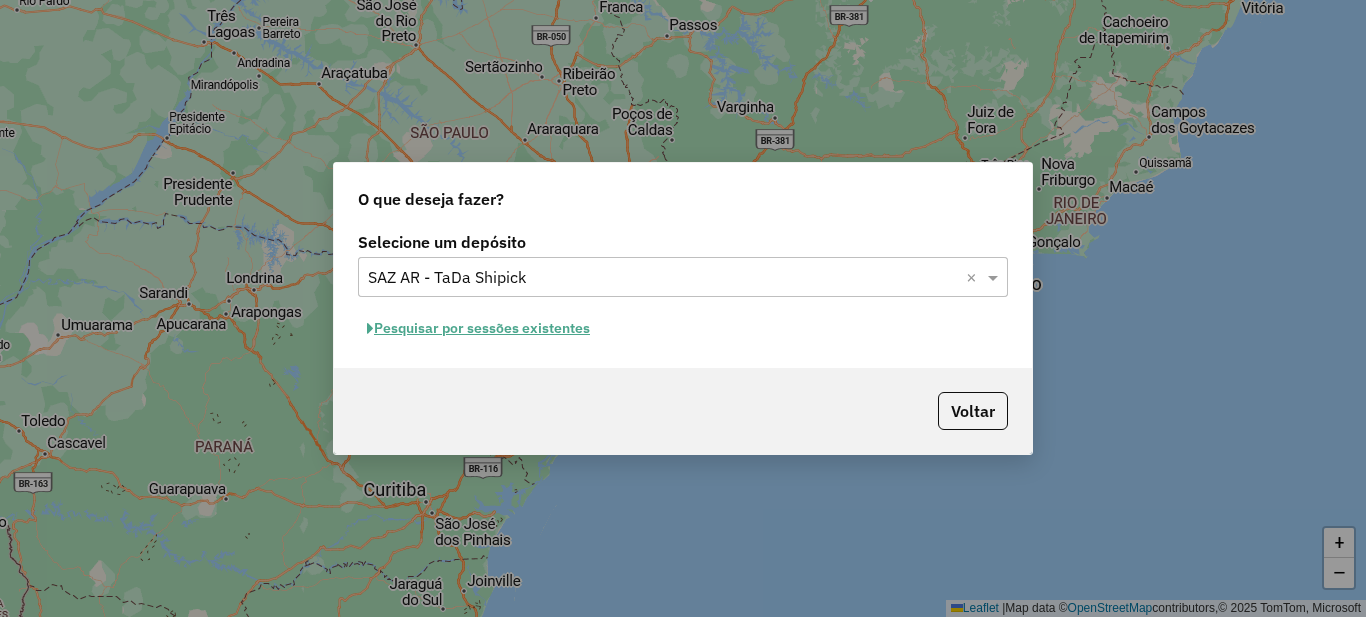 click on "Voltar" 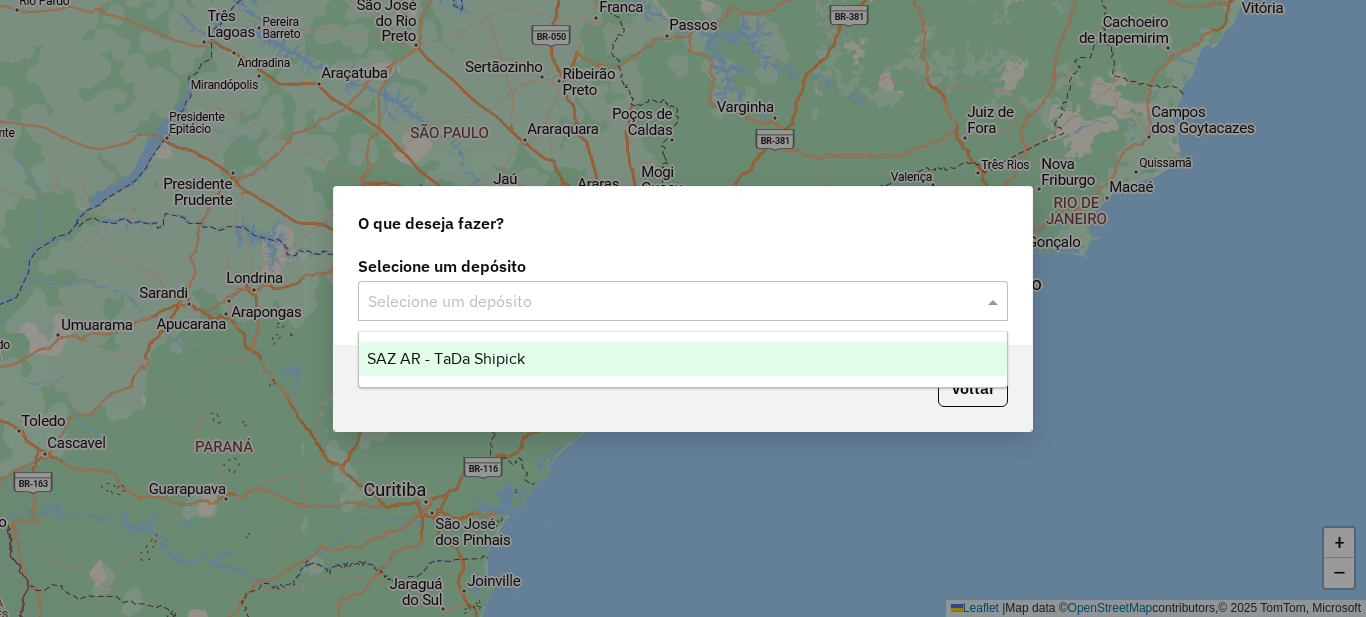 click 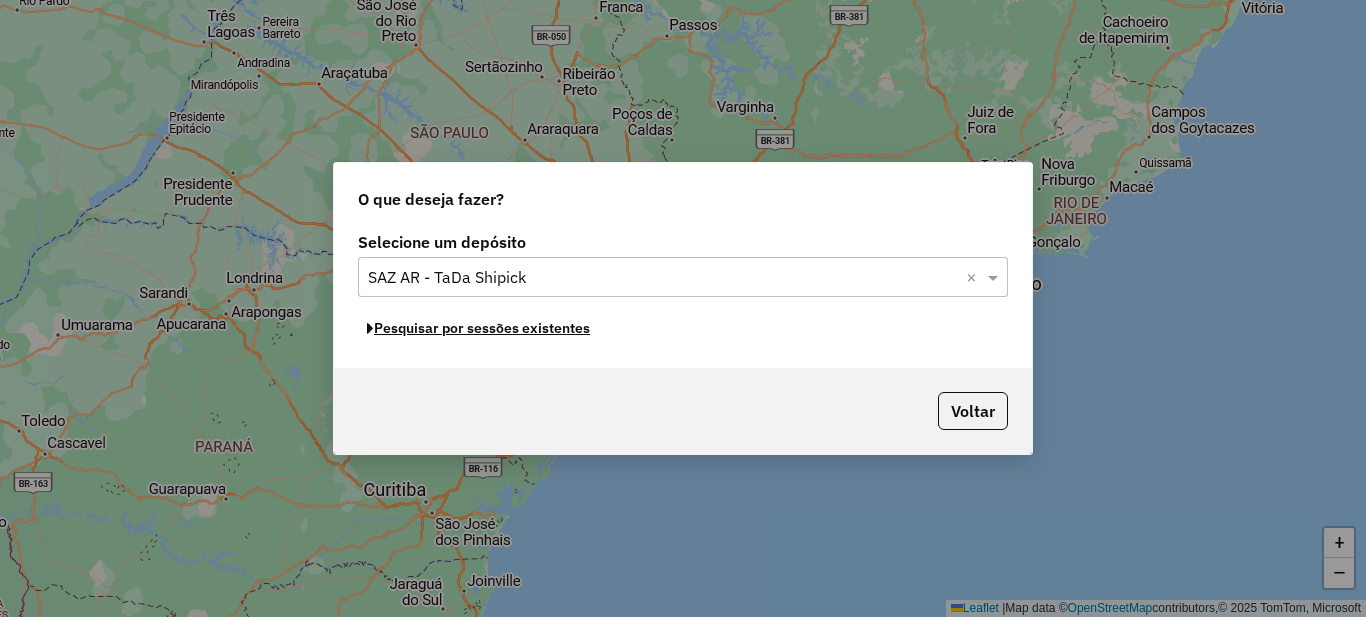 click on "Pesquisar por sessões existentes" 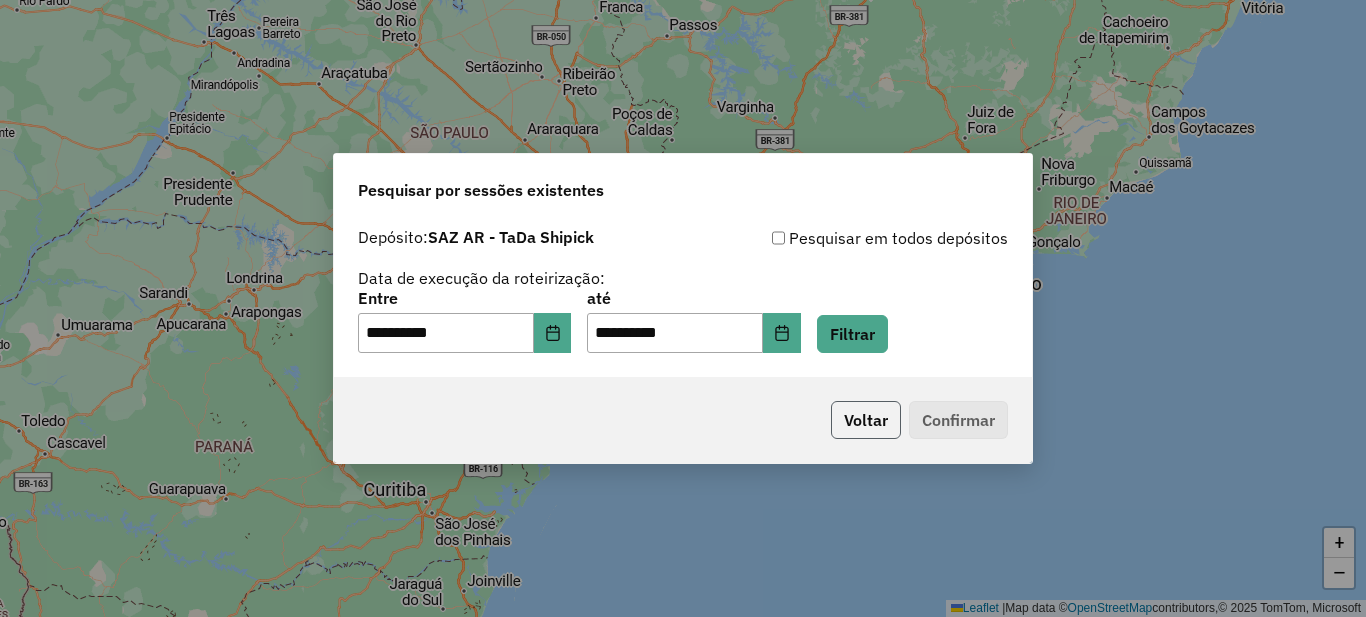 click on "Voltar" 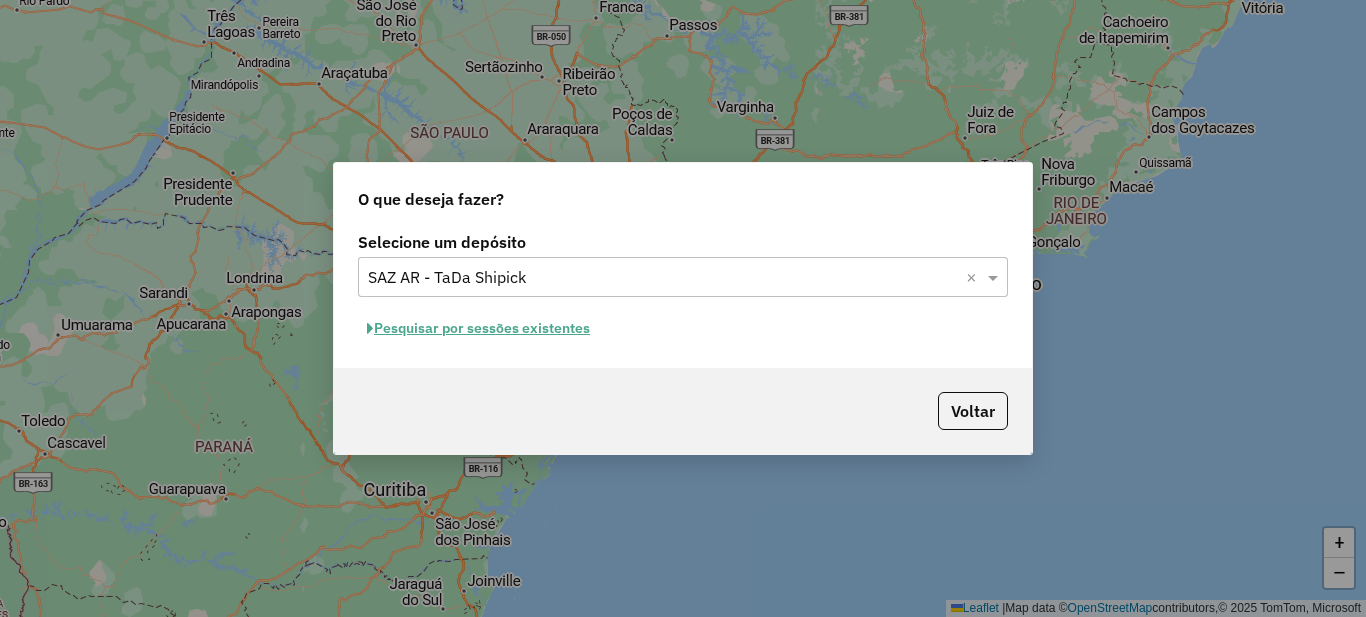 click on "O que deseja fazer? Selecione um depósito Selecione um depósito × SAZ AR - TaDa Shipick  ×  Pesquisar por sessões existentes   Voltar" 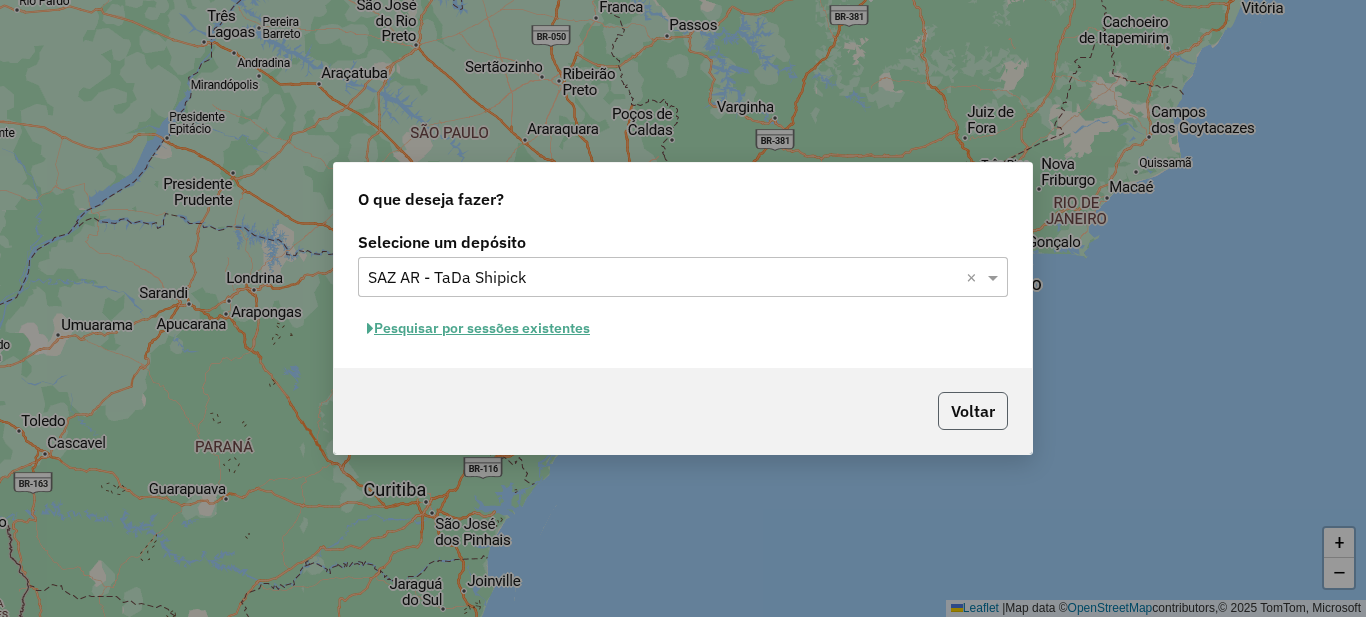 click on "Voltar" 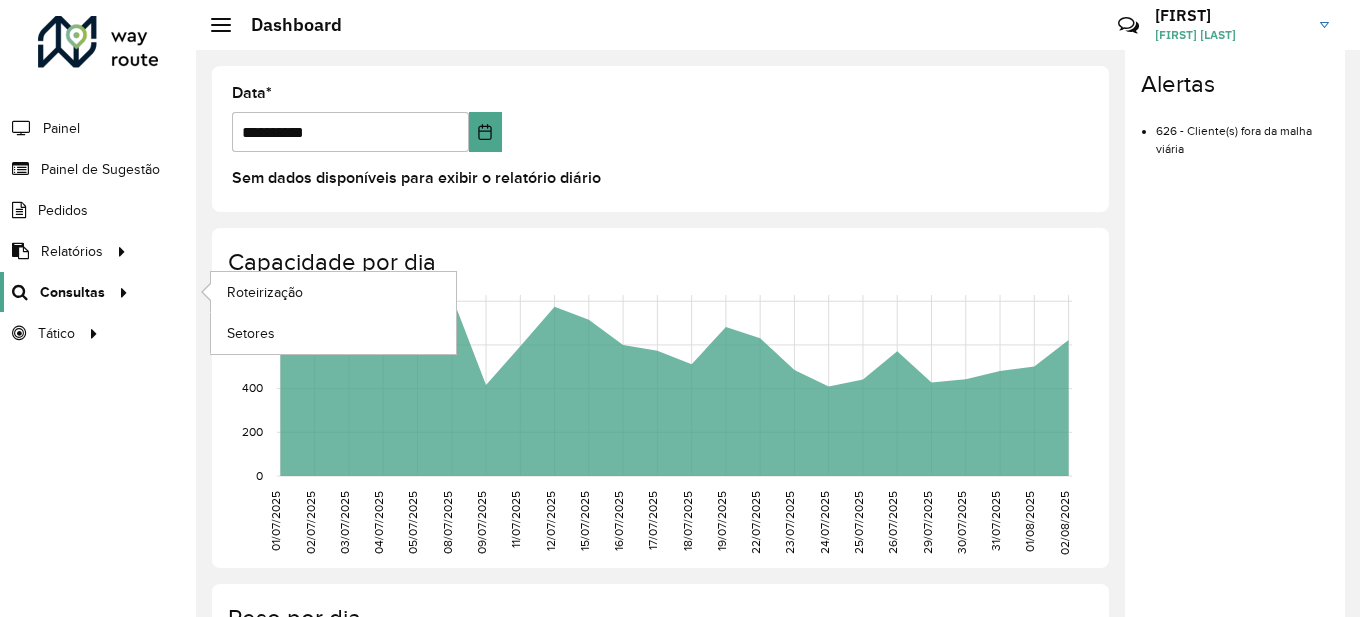 click on "Consultas" 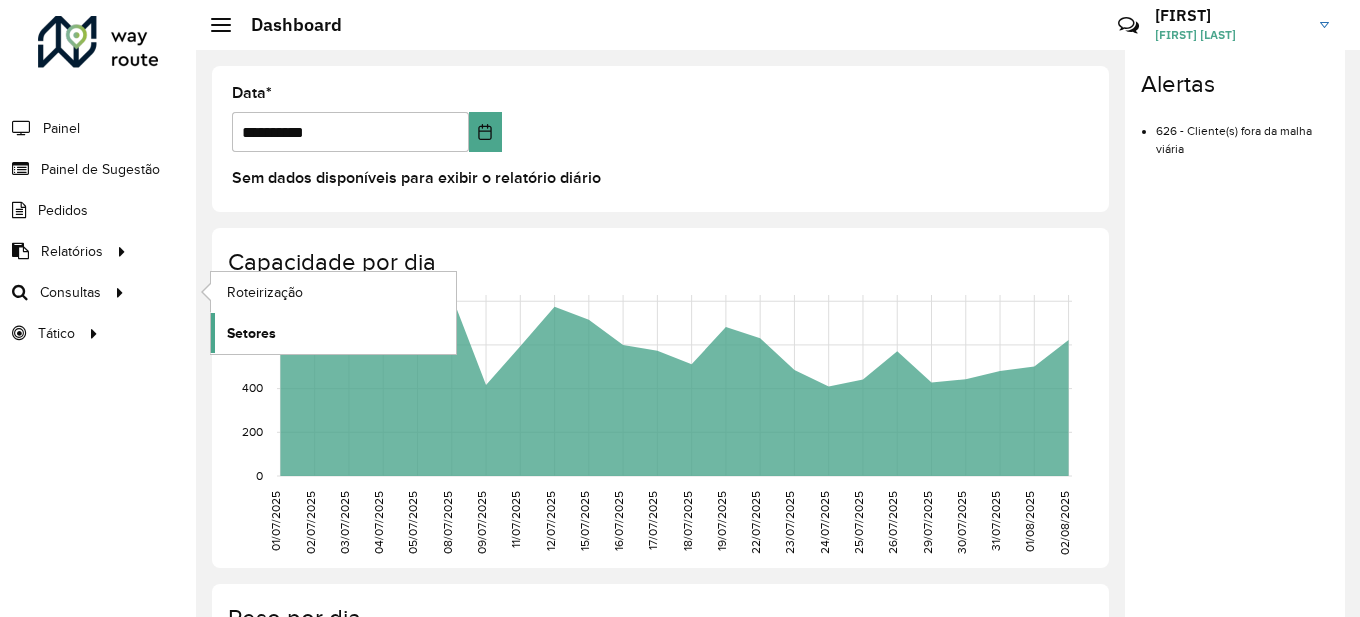 click on "Setores" 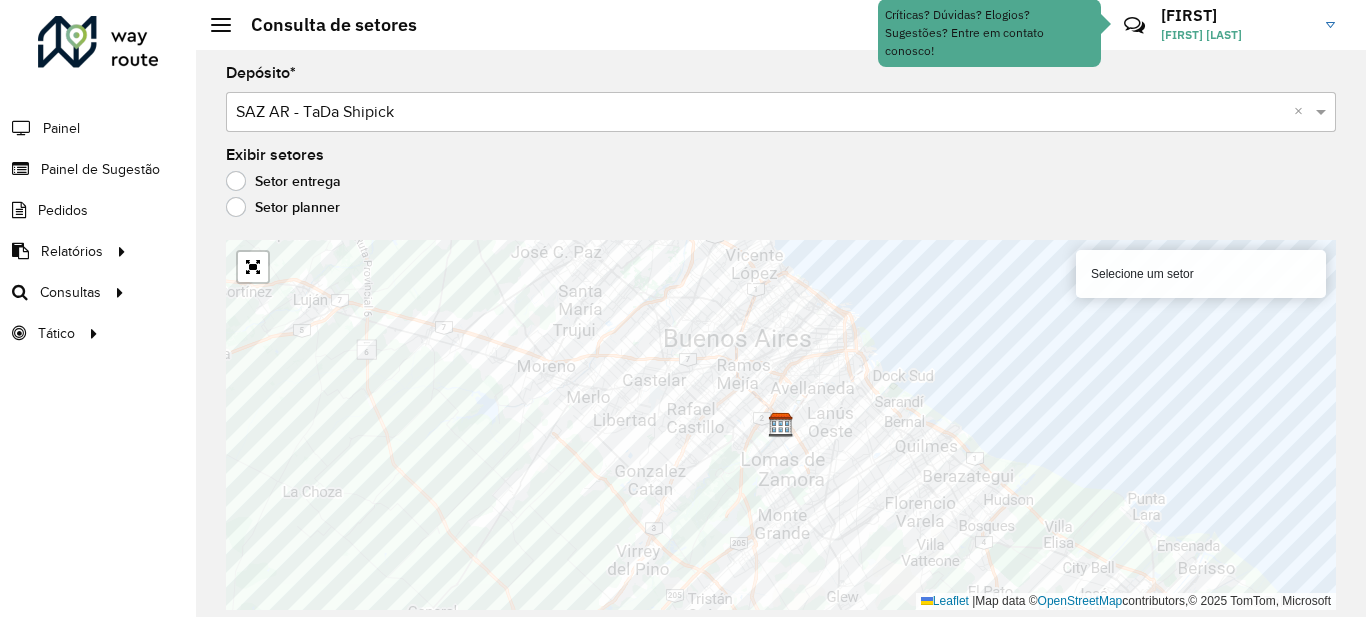 click on "Selecione um setor" at bounding box center (1201, 274) 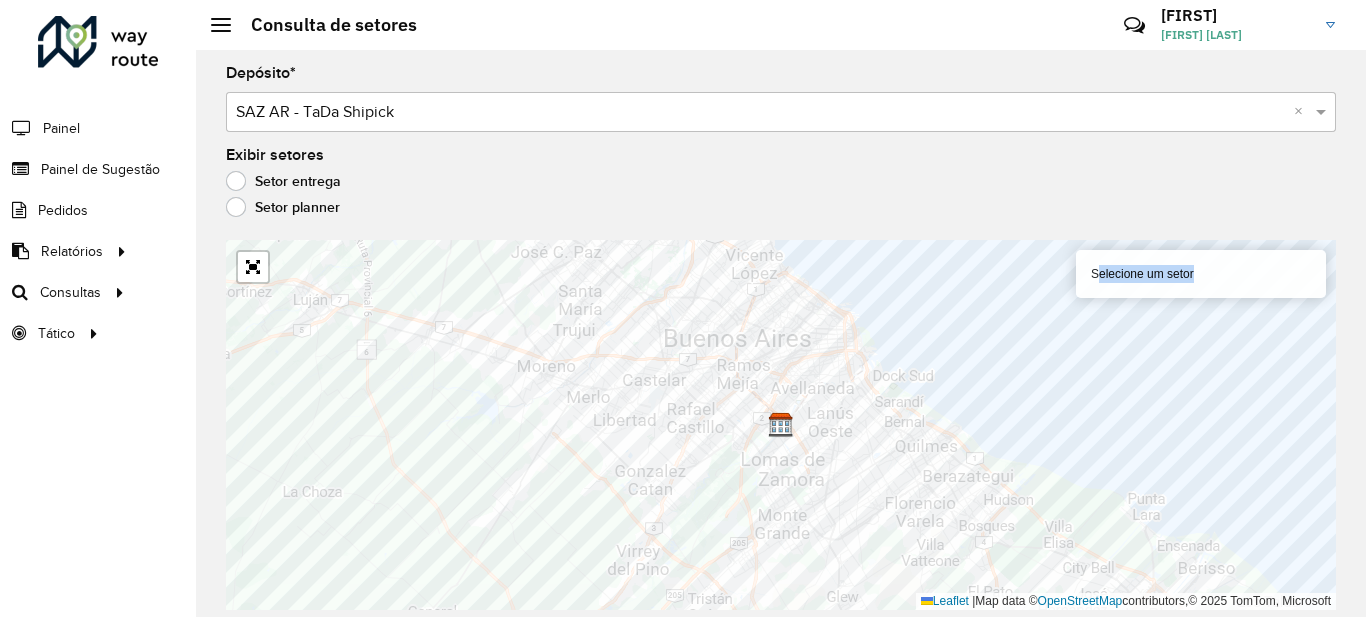 drag, startPoint x: 1361, startPoint y: 448, endPoint x: 1336, endPoint y: 297, distance: 153.05554 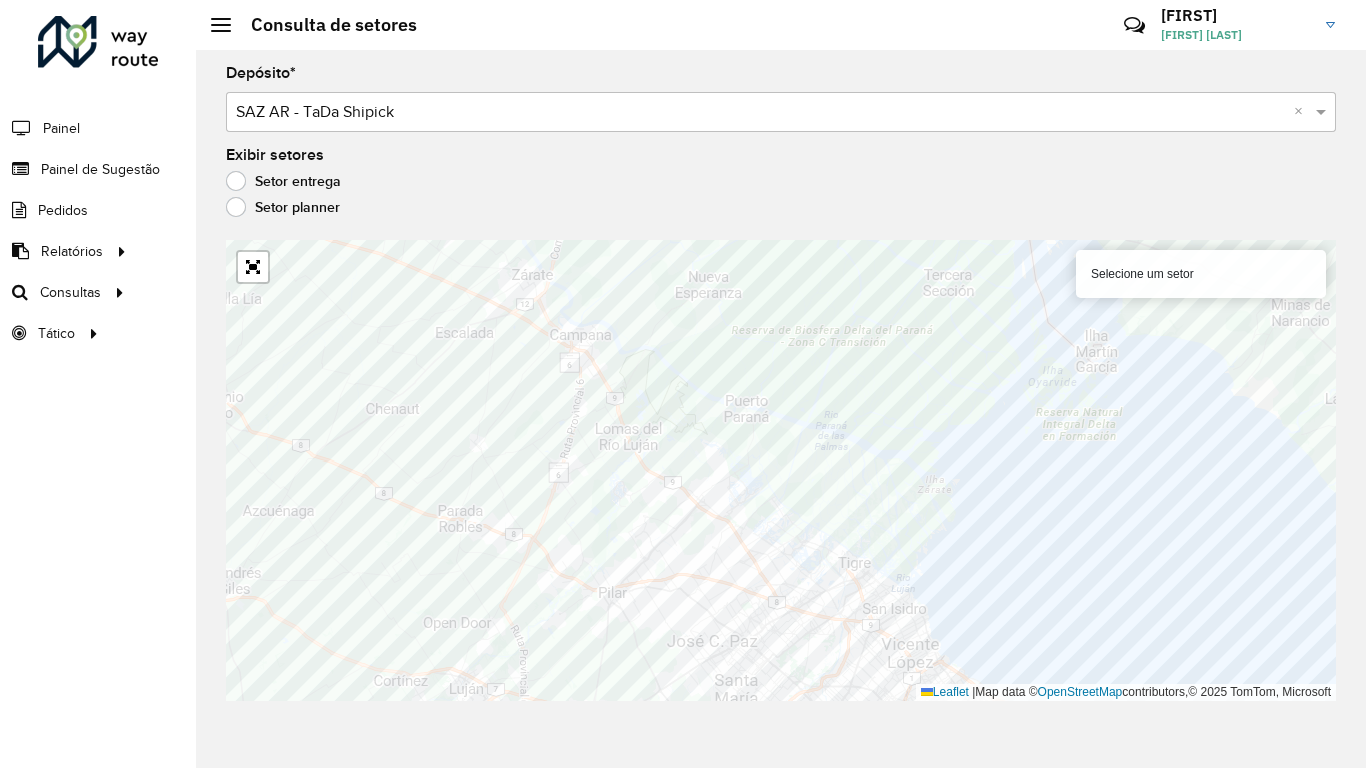 click on "Depósito  * Selecione um depósito × SAZ AR - TaDa Shipick  ×  Exibir setores   Setor entrega   Setor planner   Selecione um setor   Leaflet   |  Map data ©  OpenStreetMap  contributors,© 2025 TomTom, Microsoft" 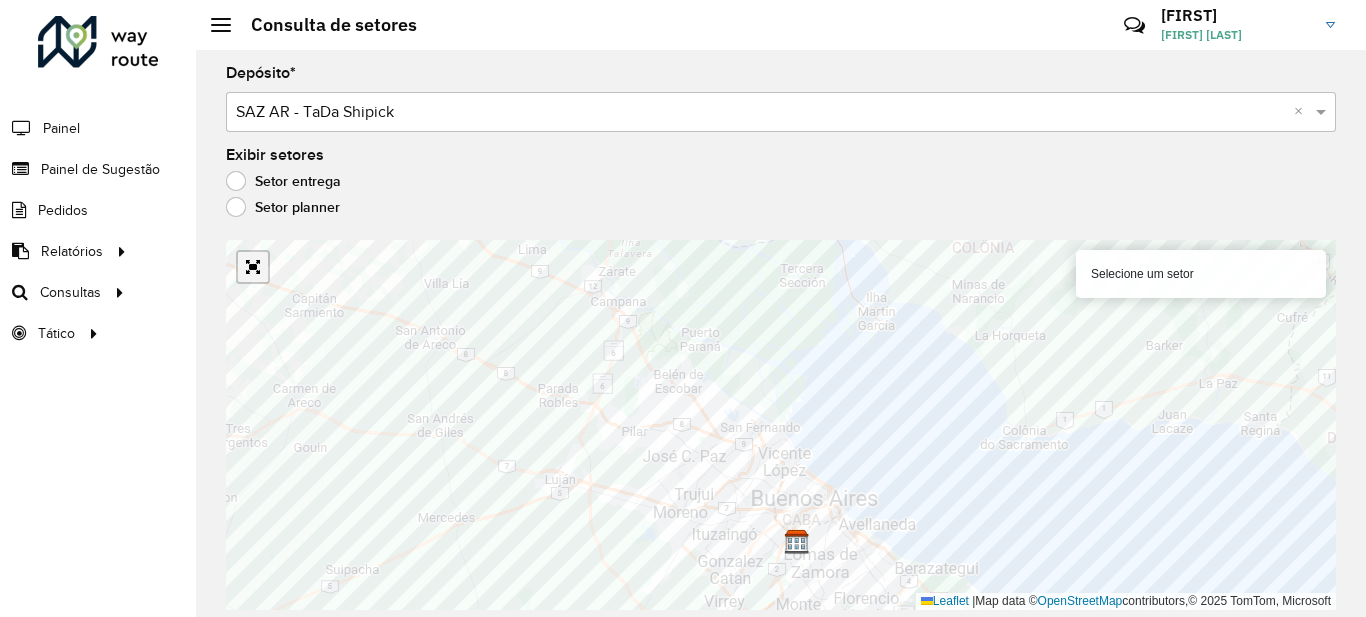 click at bounding box center (253, 267) 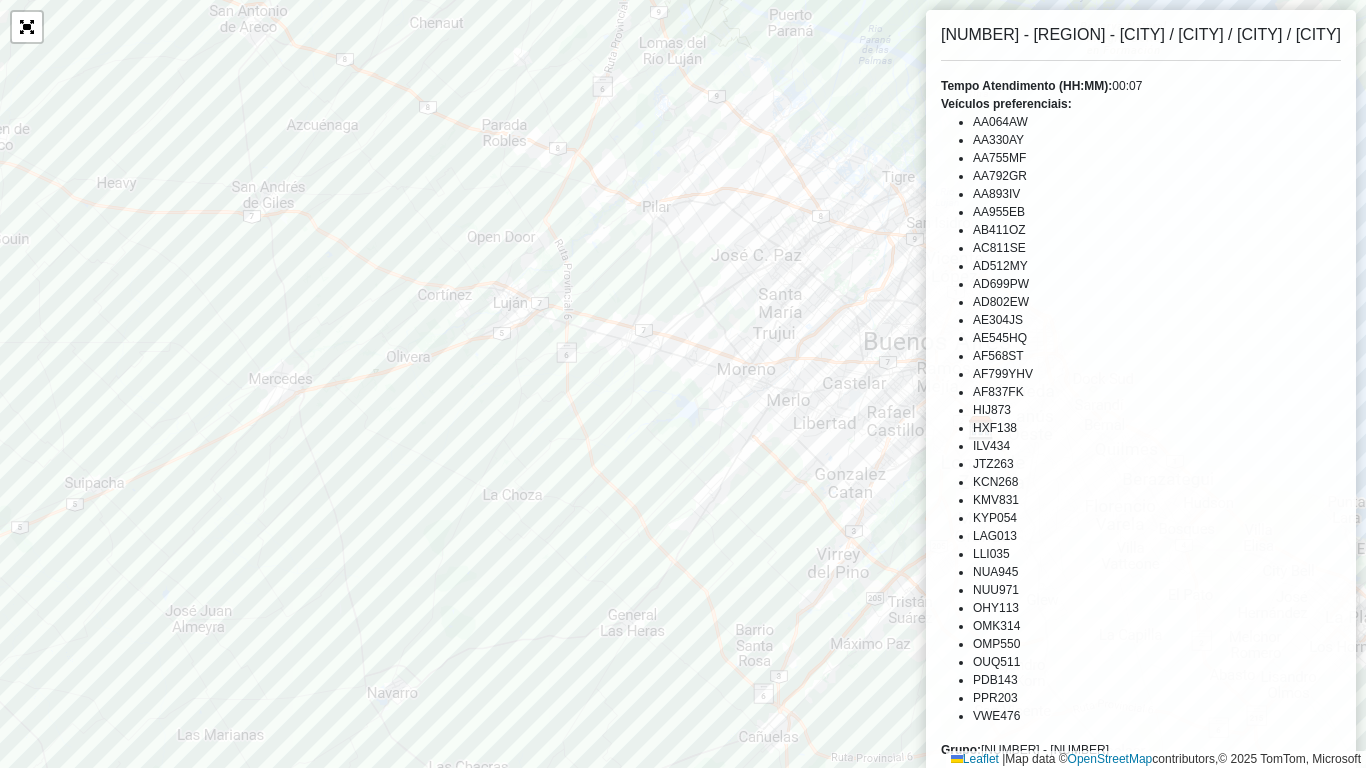 click on "HIJ873" at bounding box center (1157, 410) 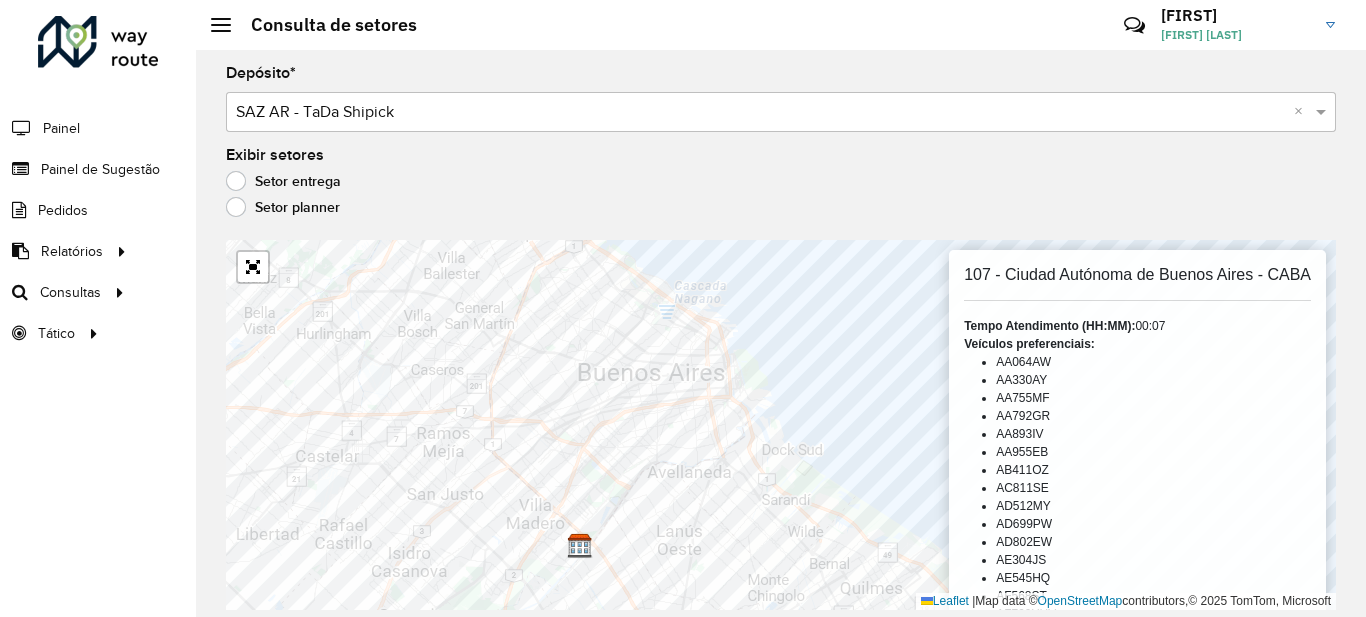 click on "Setor planner" 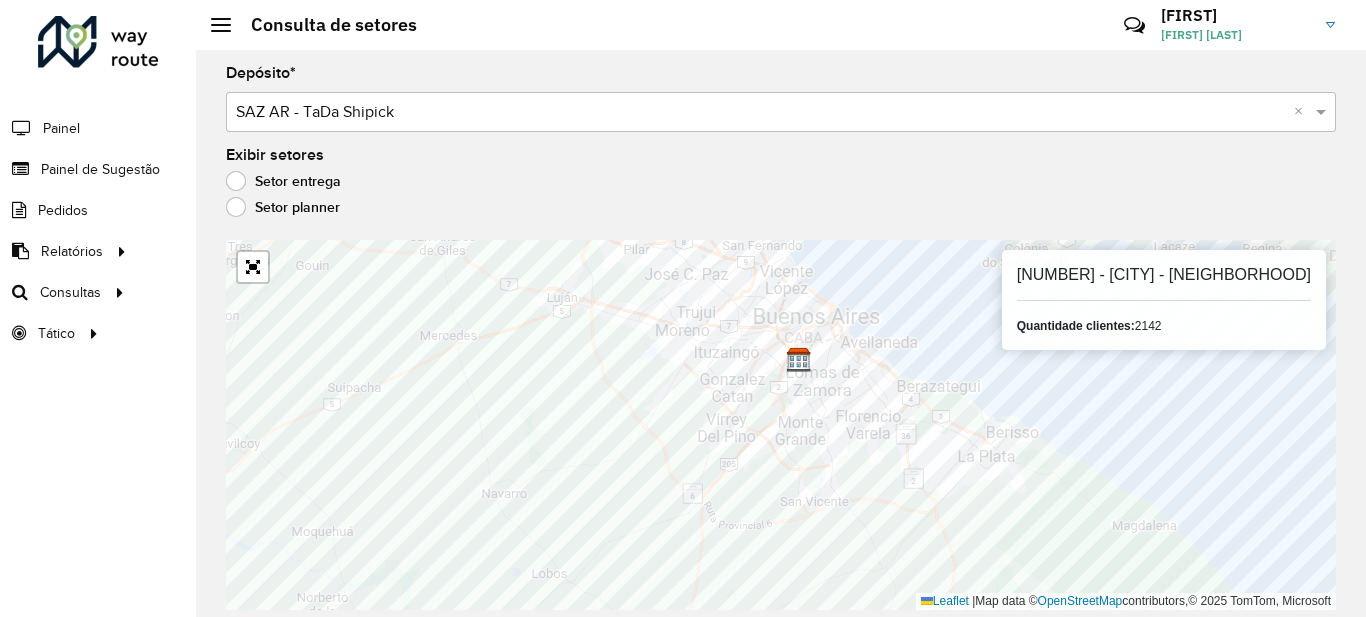 click on "Setor entrega" 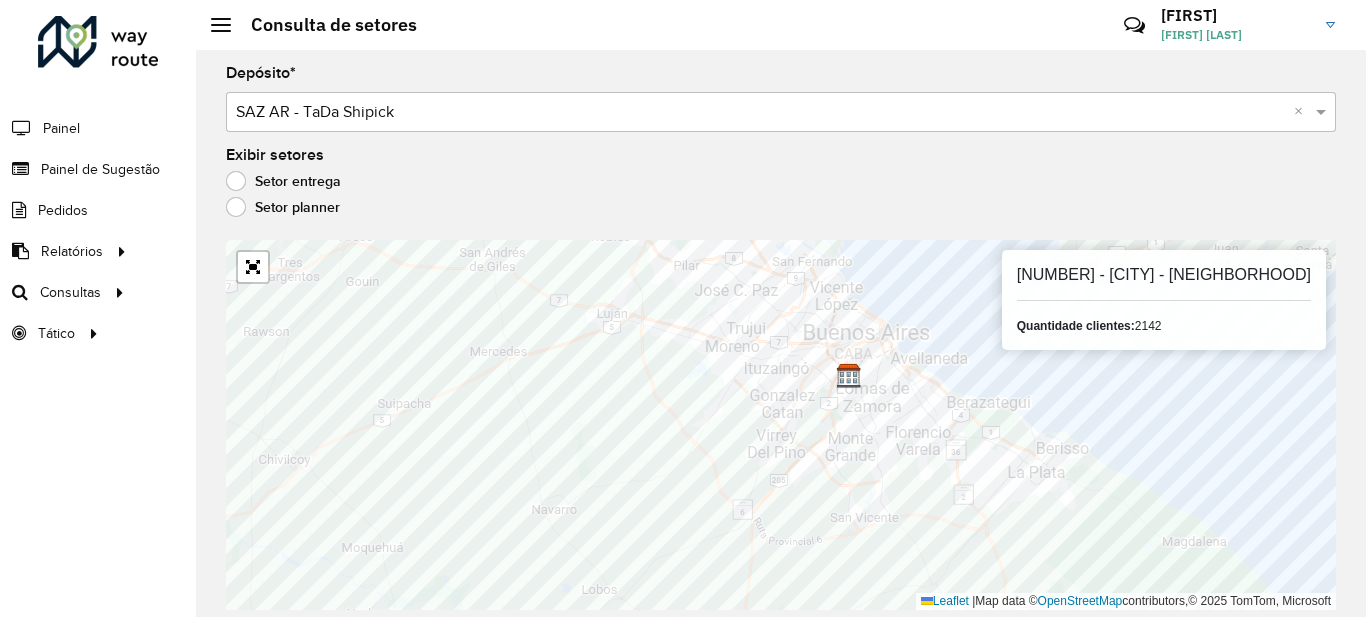 click at bounding box center (761, 113) 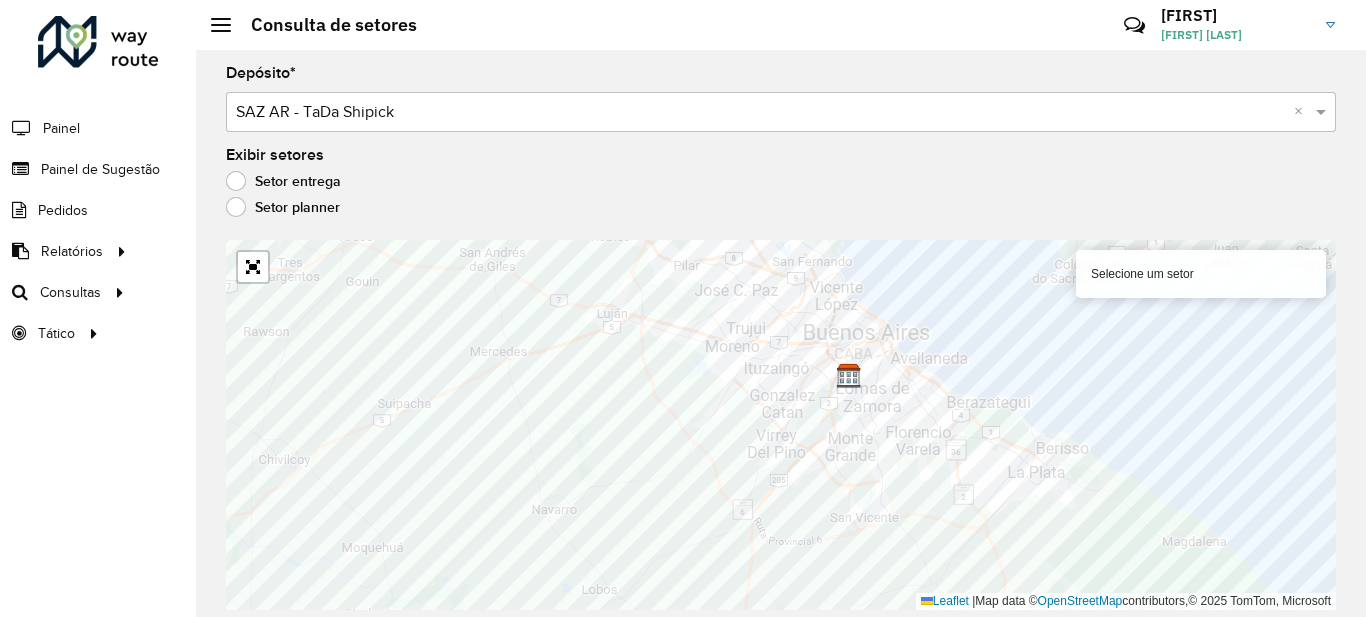 click at bounding box center [761, 113] 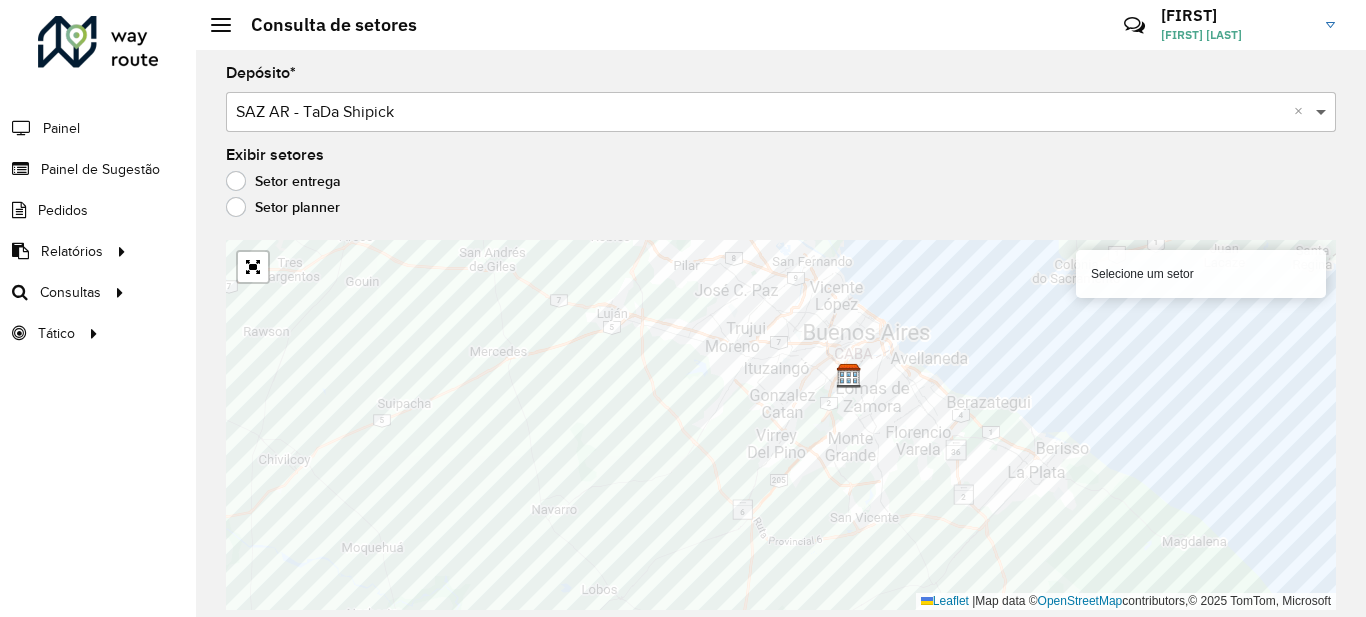 click at bounding box center (1323, 112) 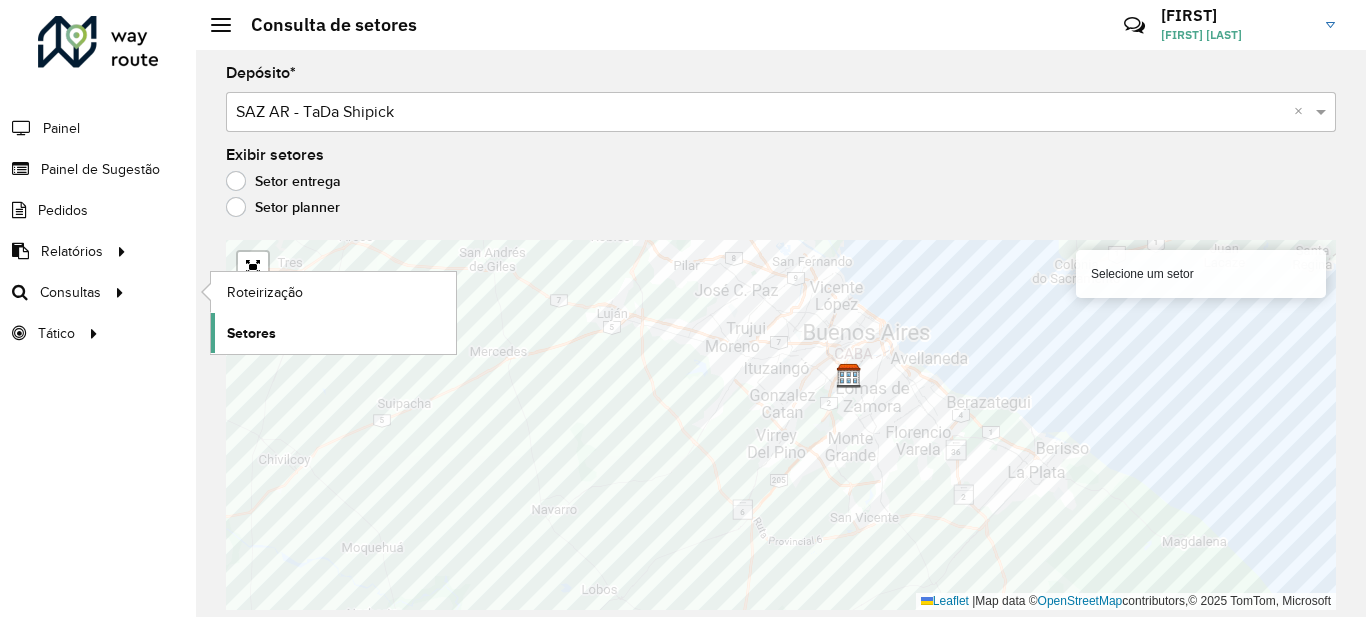 click on "Setores" 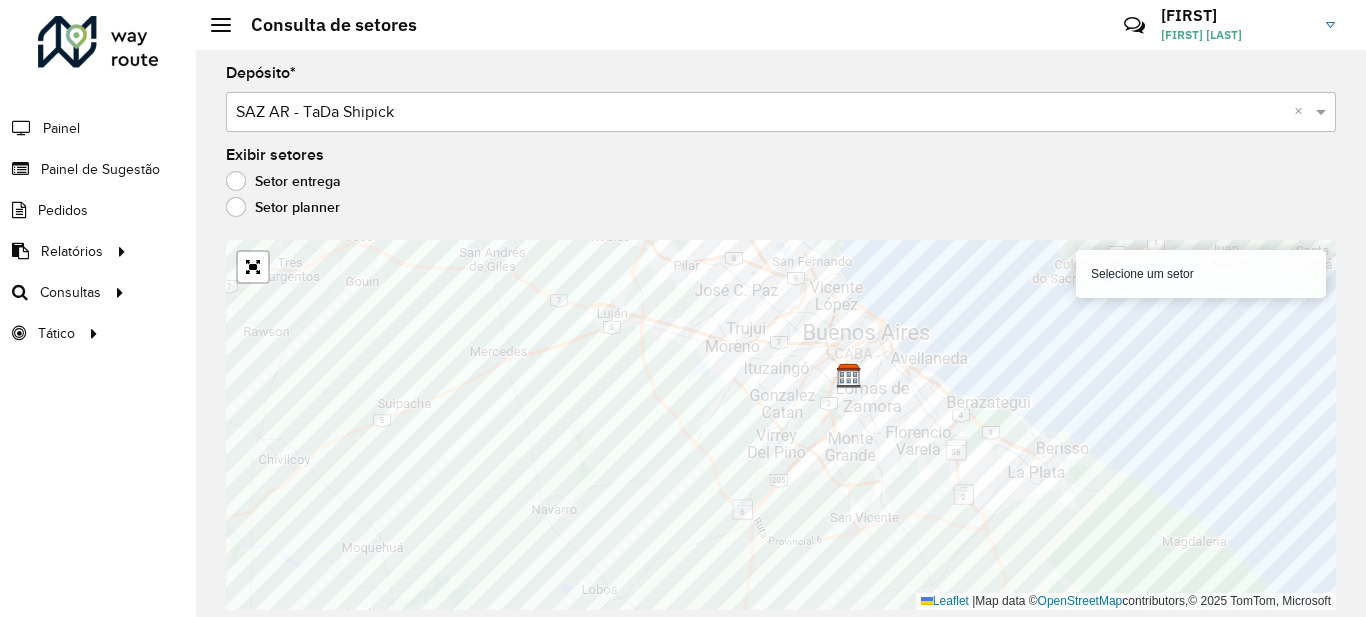 click at bounding box center [761, 113] 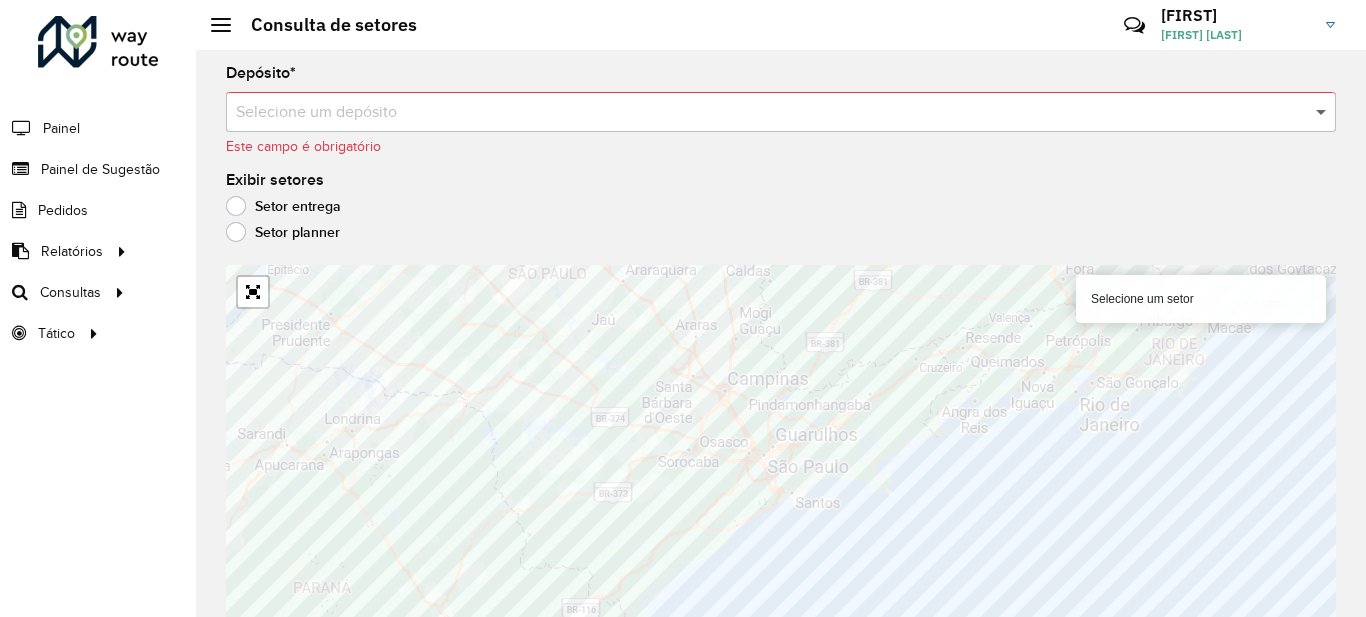 click at bounding box center [1323, 112] 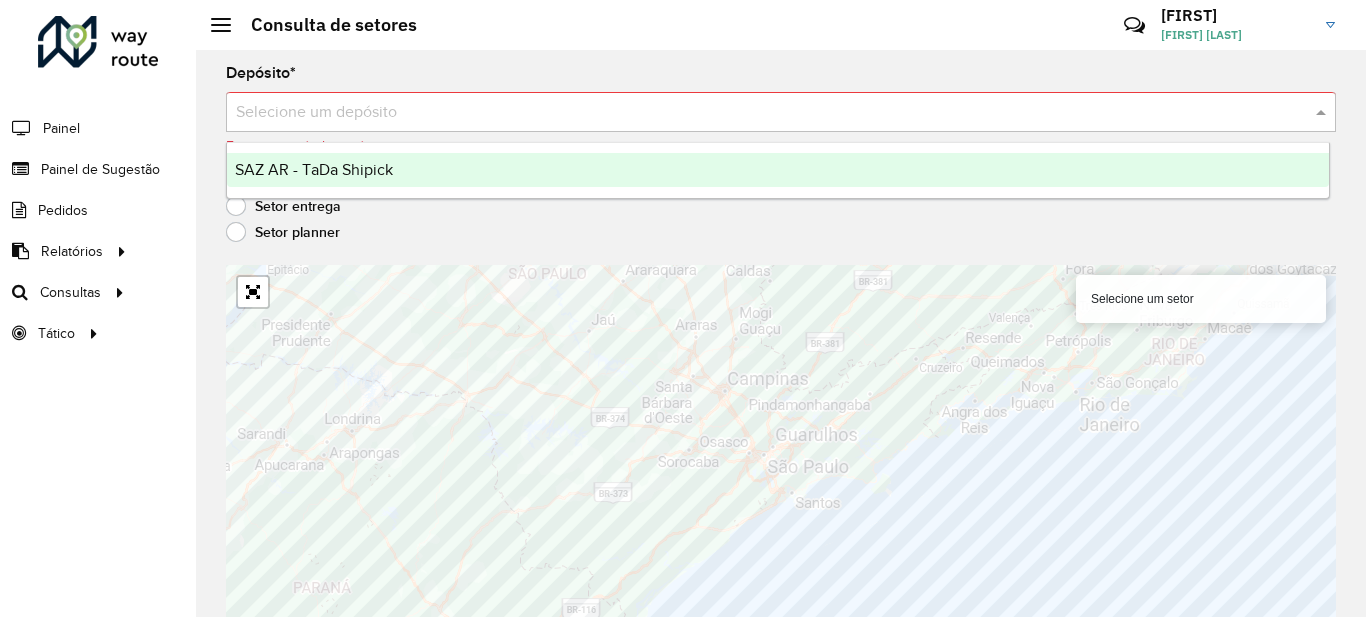 click at bounding box center [1323, 112] 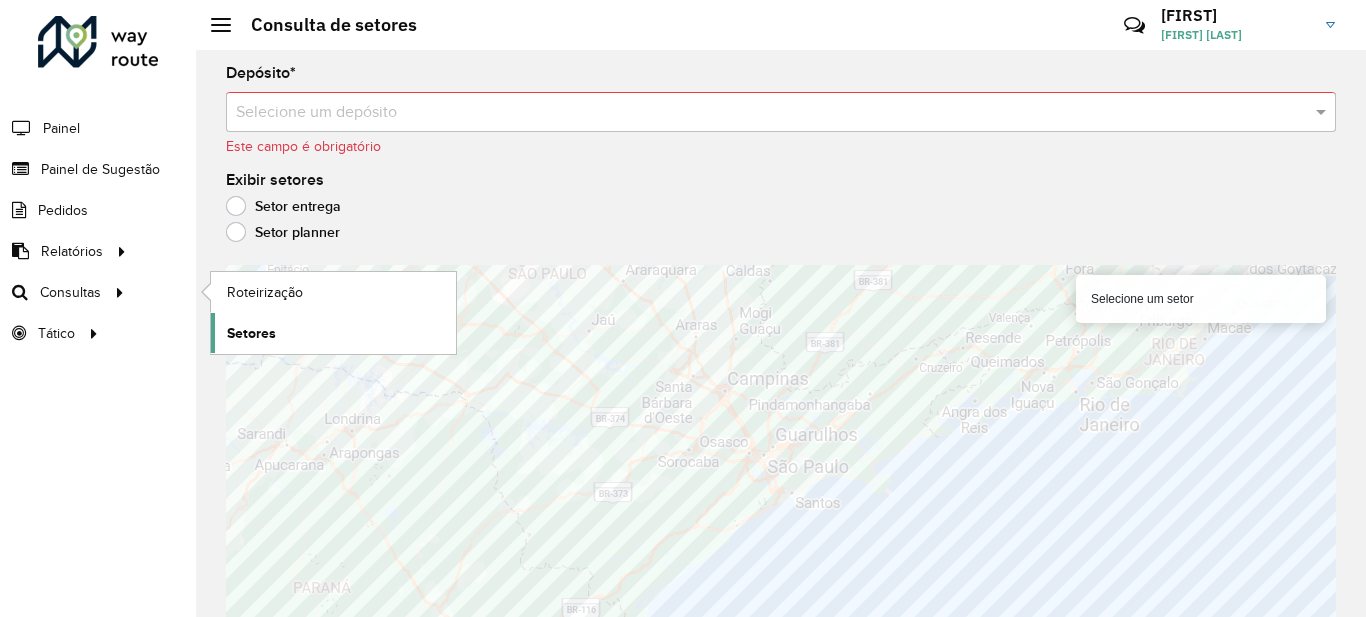 click on "Setores" 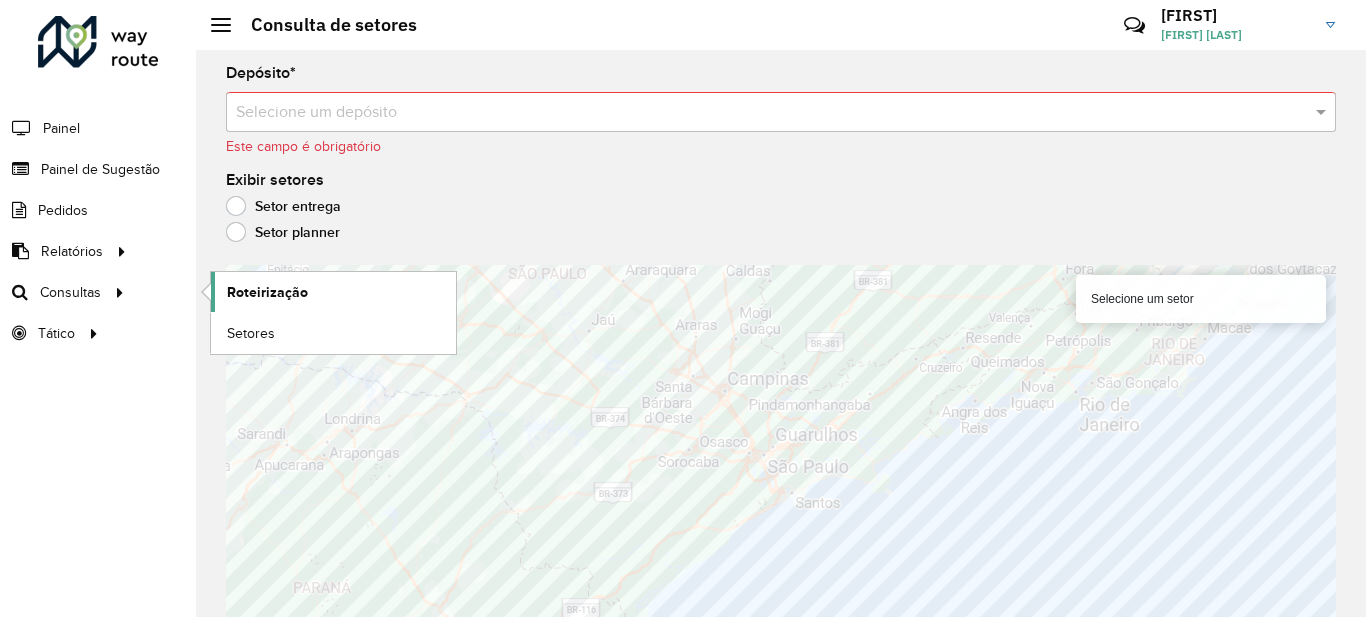 click on "Roteirização" 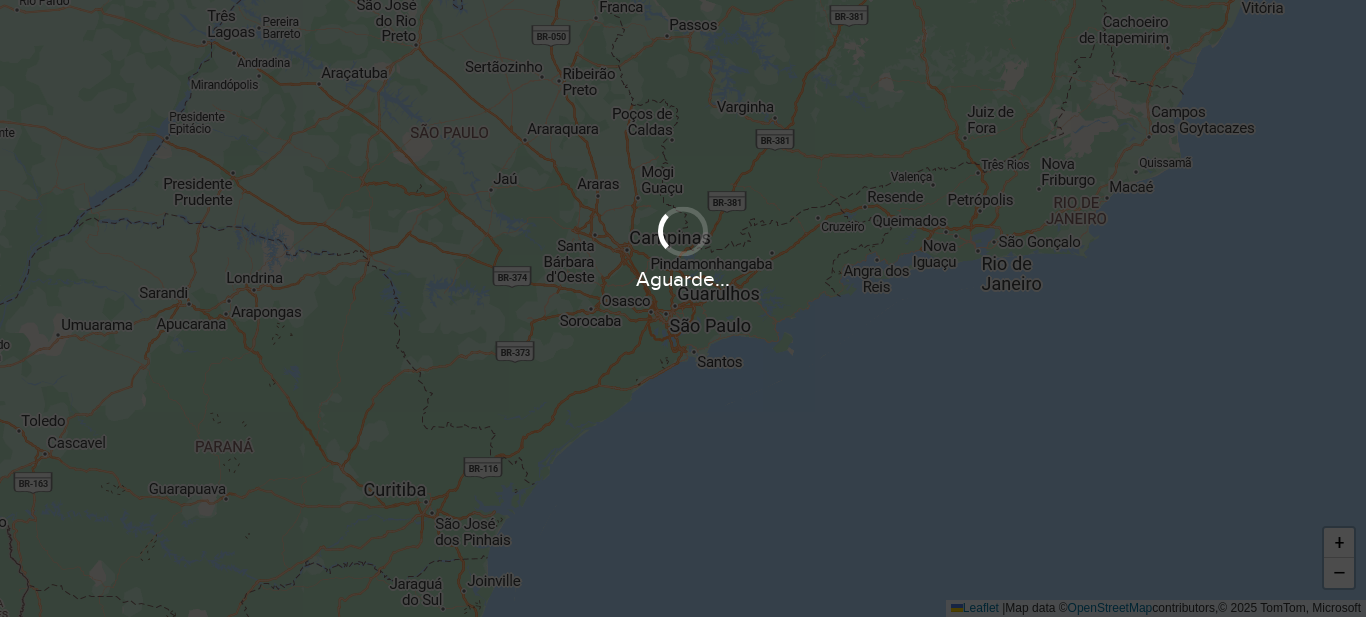 scroll, scrollTop: 0, scrollLeft: 0, axis: both 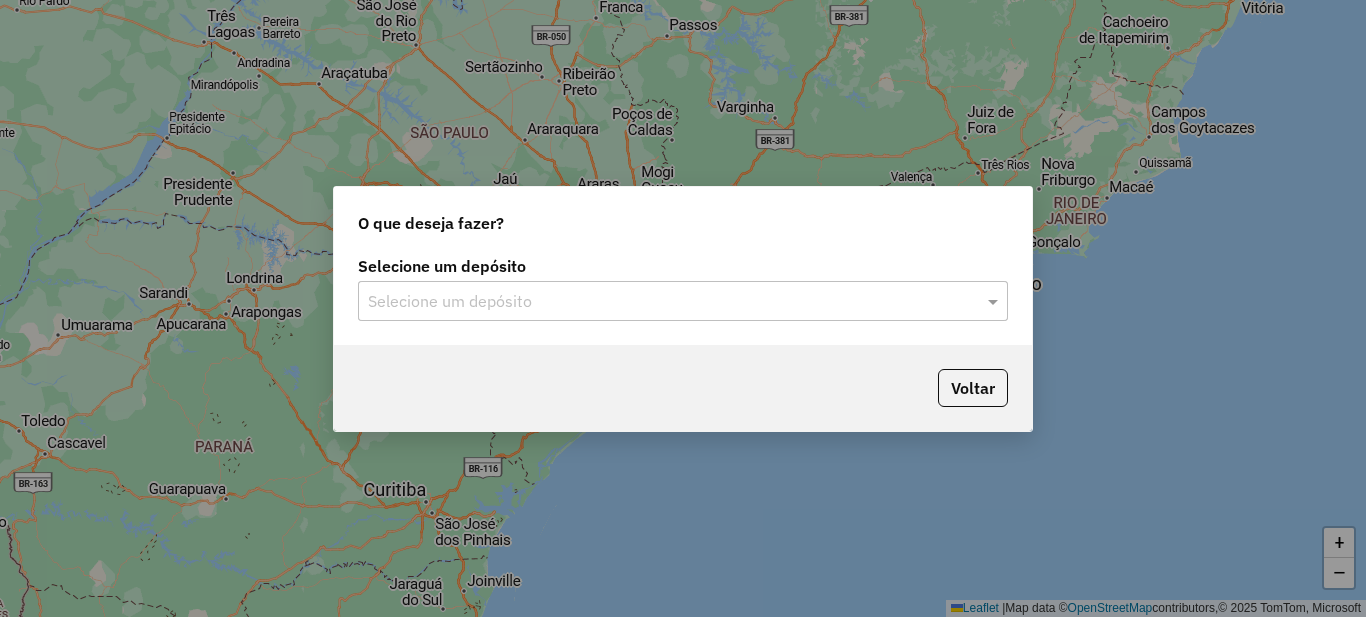 click on "Selecione um depósito Selecione um depósito" 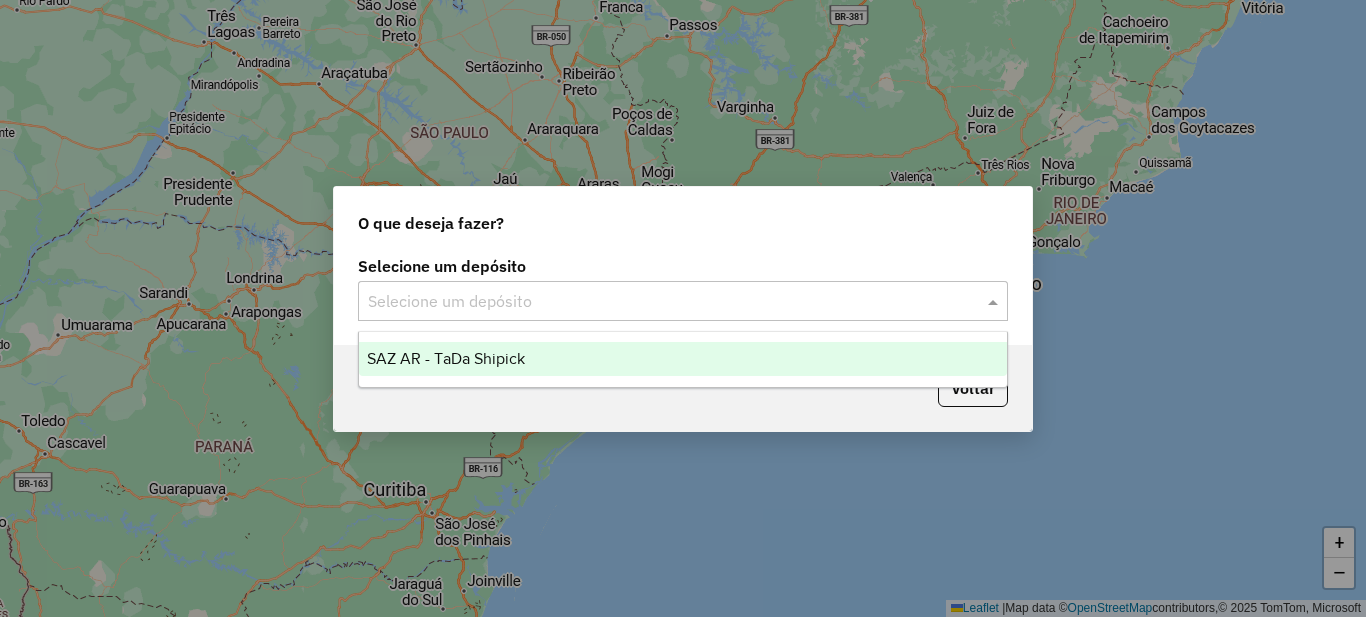 click 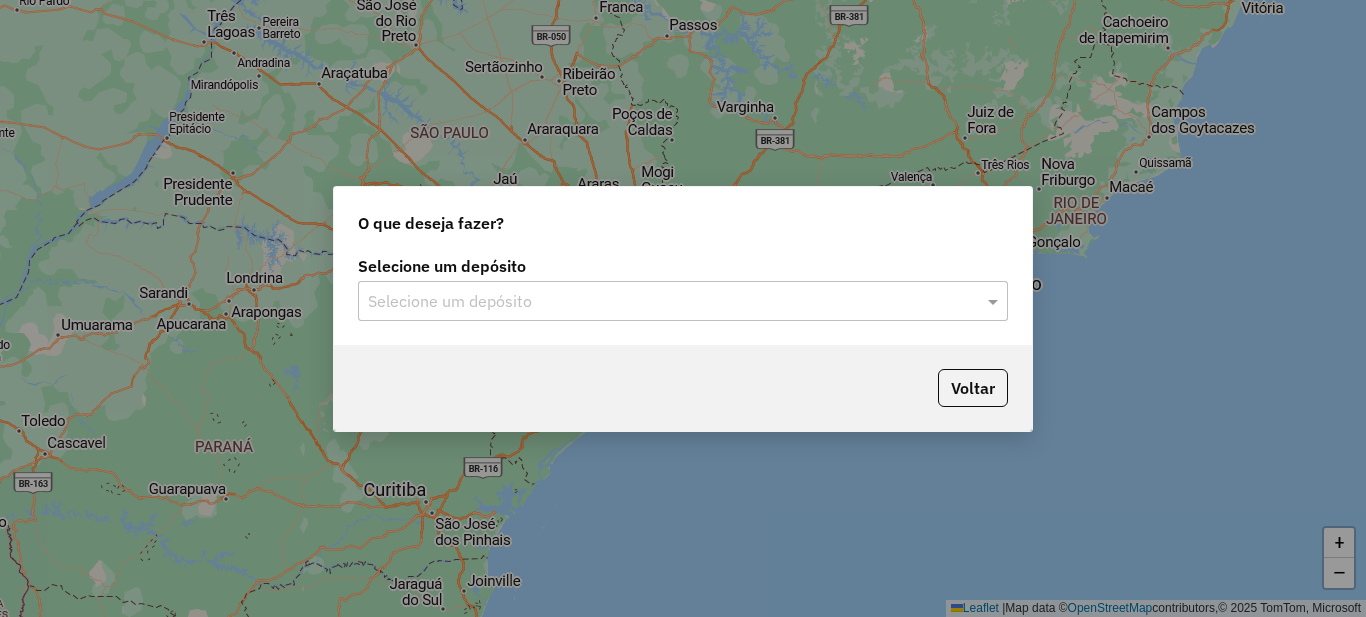 click 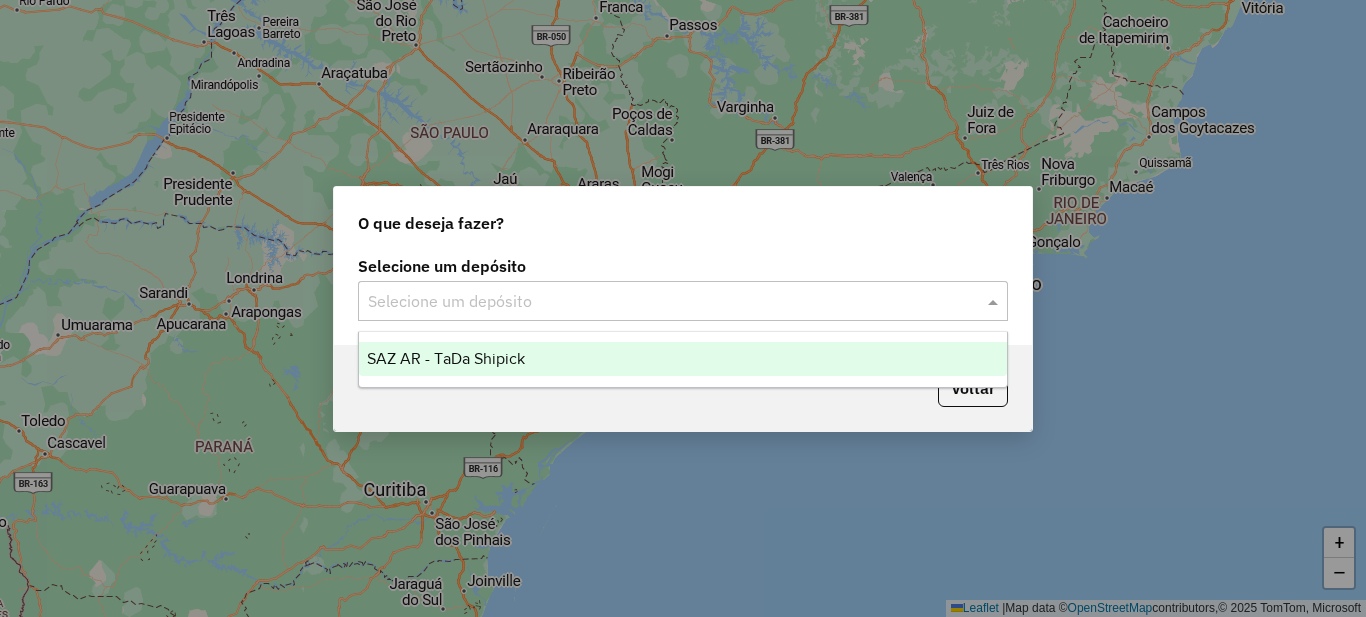 drag, startPoint x: 1154, startPoint y: 383, endPoint x: 1159, endPoint y: 368, distance: 15.811388 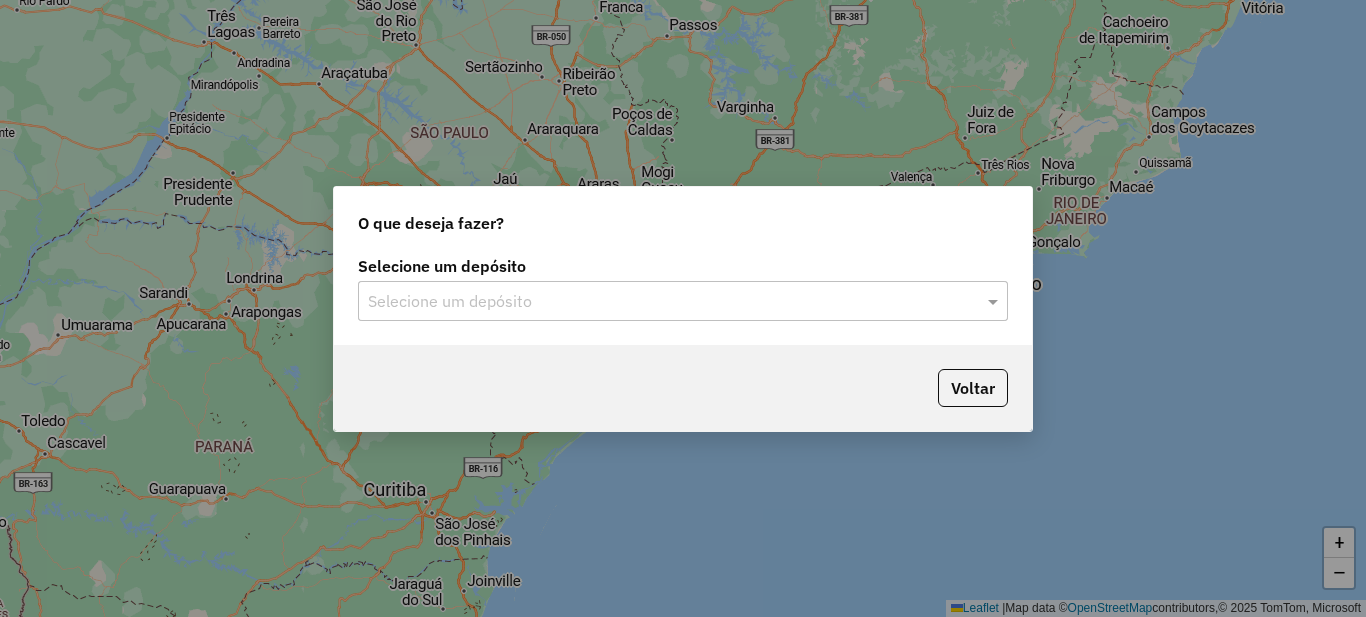 click on "O que deseja fazer? Selecione um depósito Selecione um depósito  Voltar" 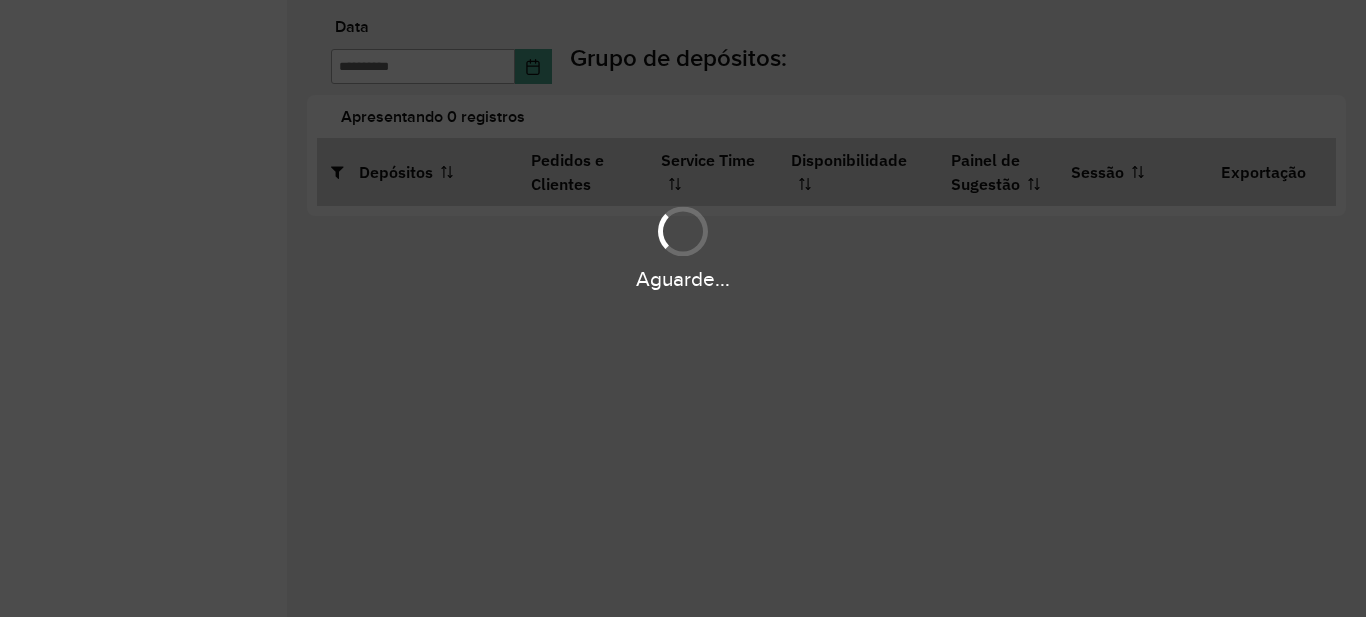 scroll, scrollTop: 0, scrollLeft: 0, axis: both 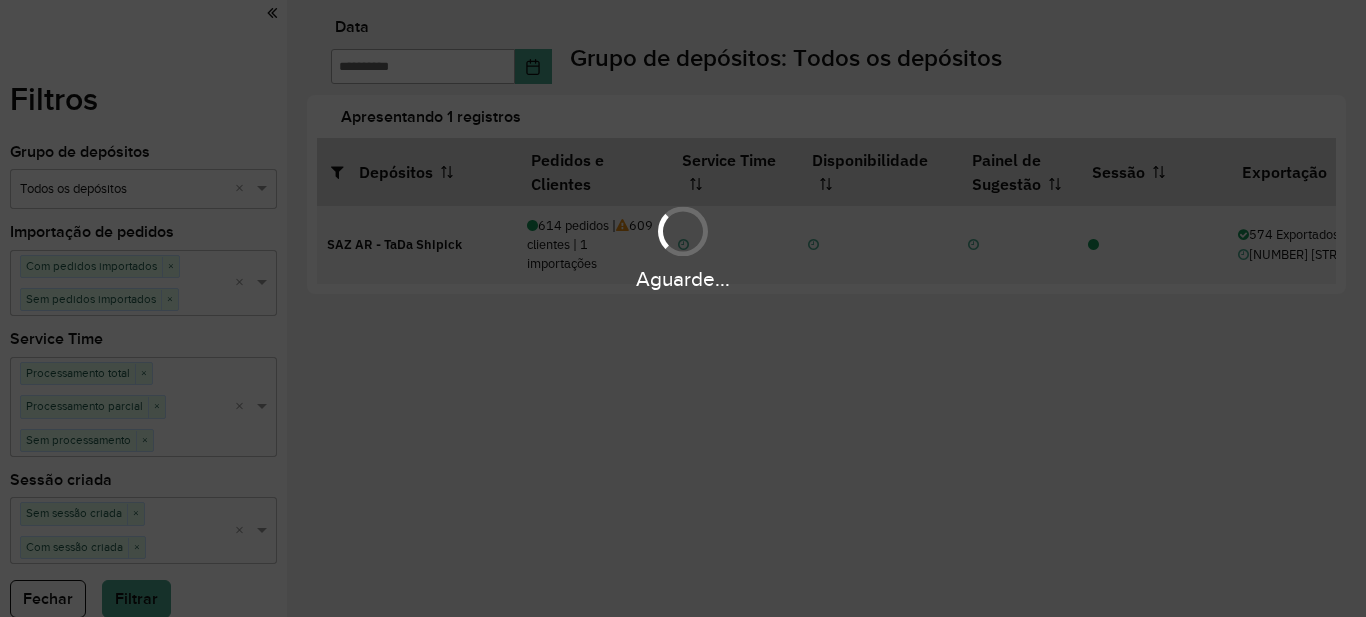 type on "**********" 